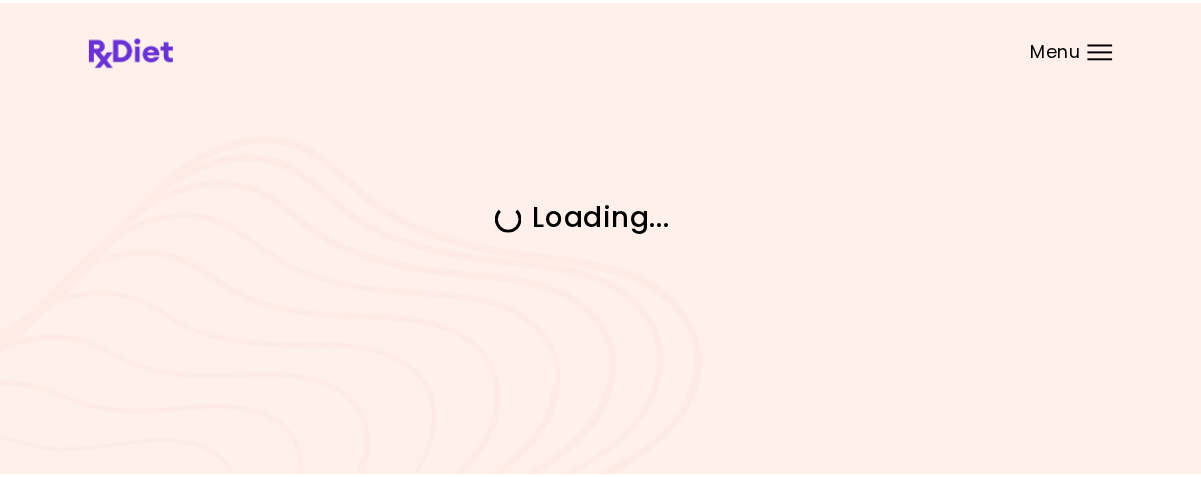 scroll, scrollTop: 0, scrollLeft: 0, axis: both 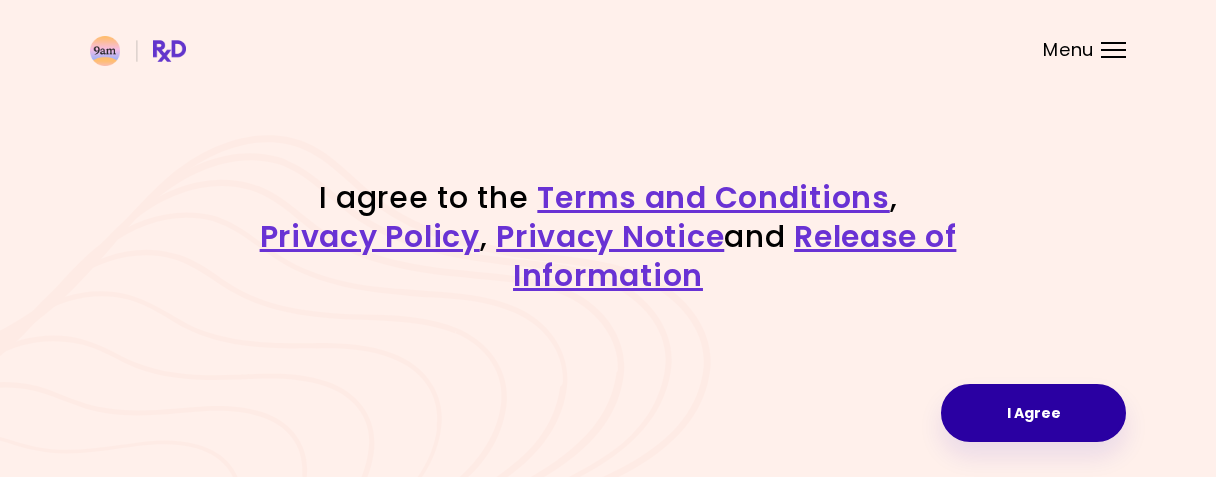 click on "I Agree" at bounding box center (1033, 413) 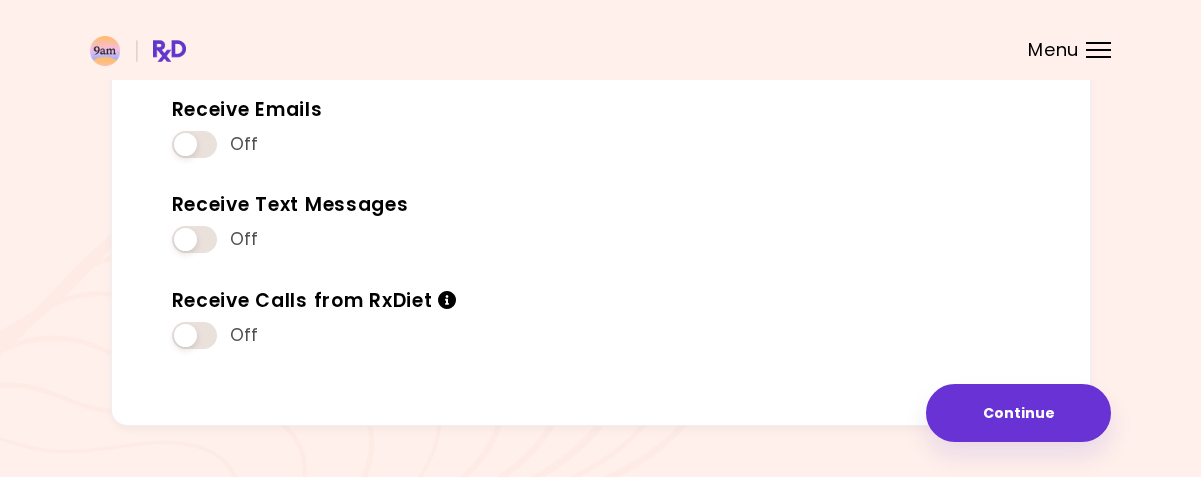 scroll, scrollTop: 313, scrollLeft: 0, axis: vertical 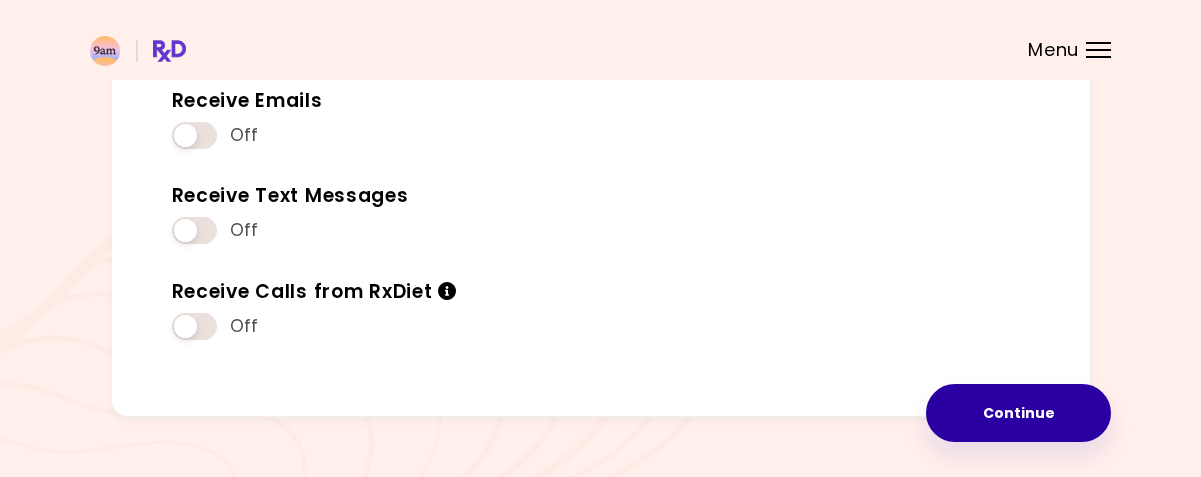 click on "Continue" at bounding box center [1018, 413] 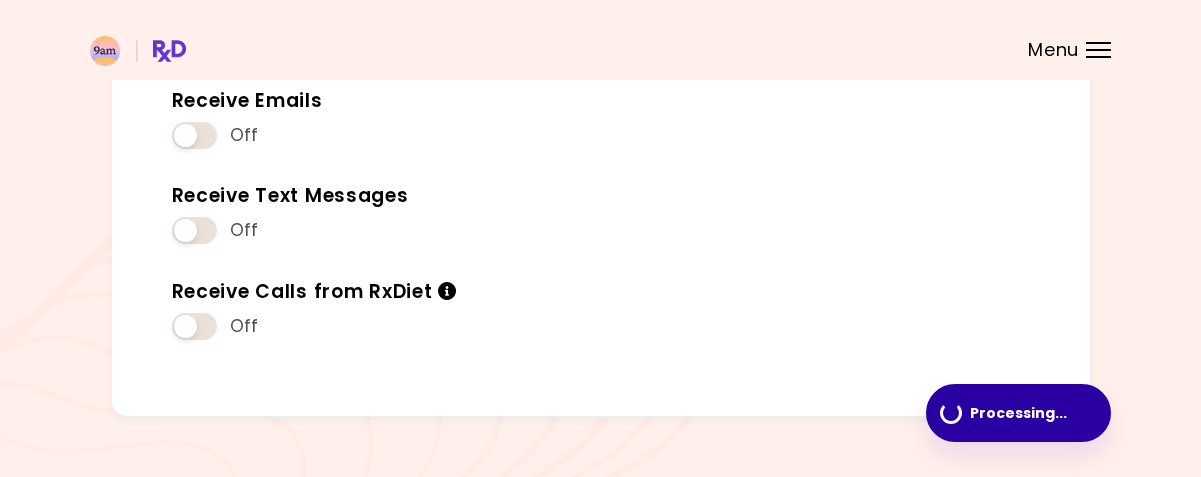 scroll, scrollTop: 0, scrollLeft: 0, axis: both 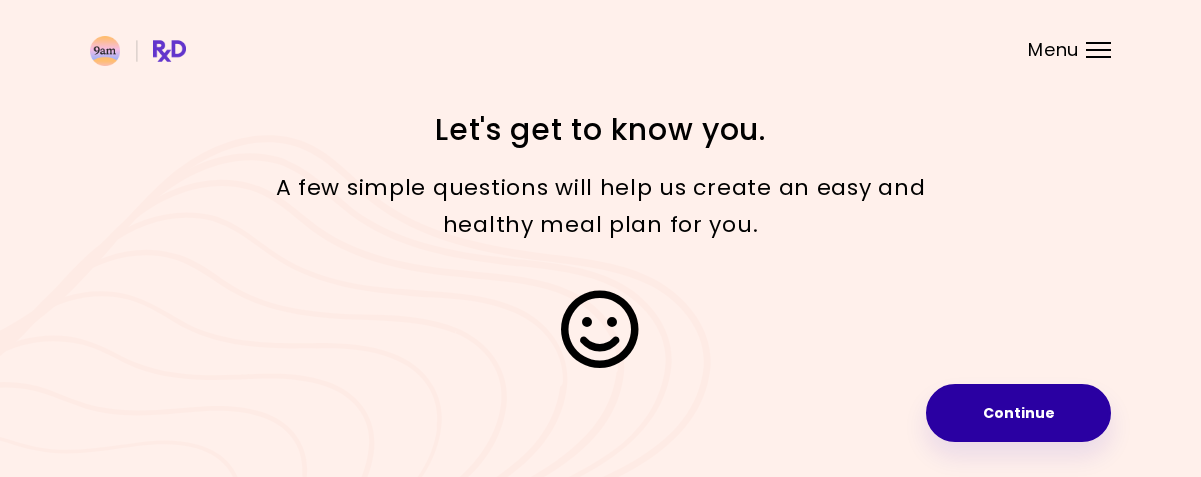 click on "Continue" at bounding box center (1018, 413) 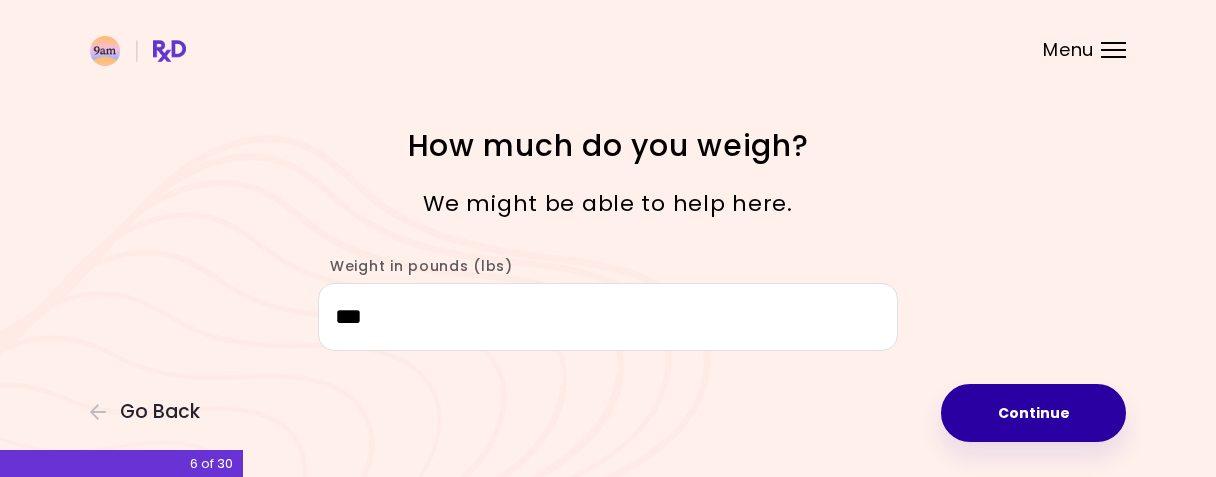 type on "***" 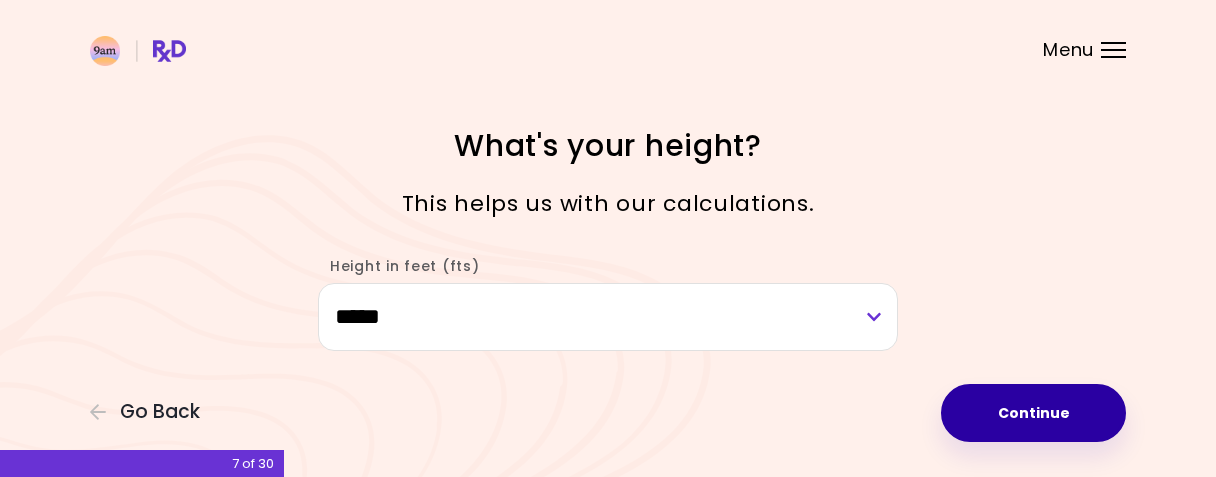 click on "Continue" at bounding box center (1033, 413) 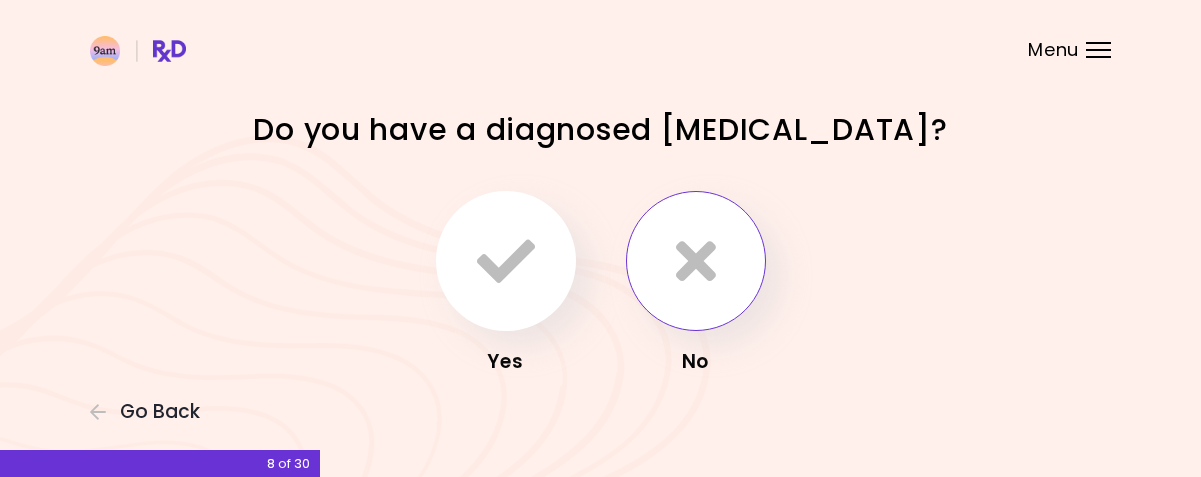 click at bounding box center [696, 261] 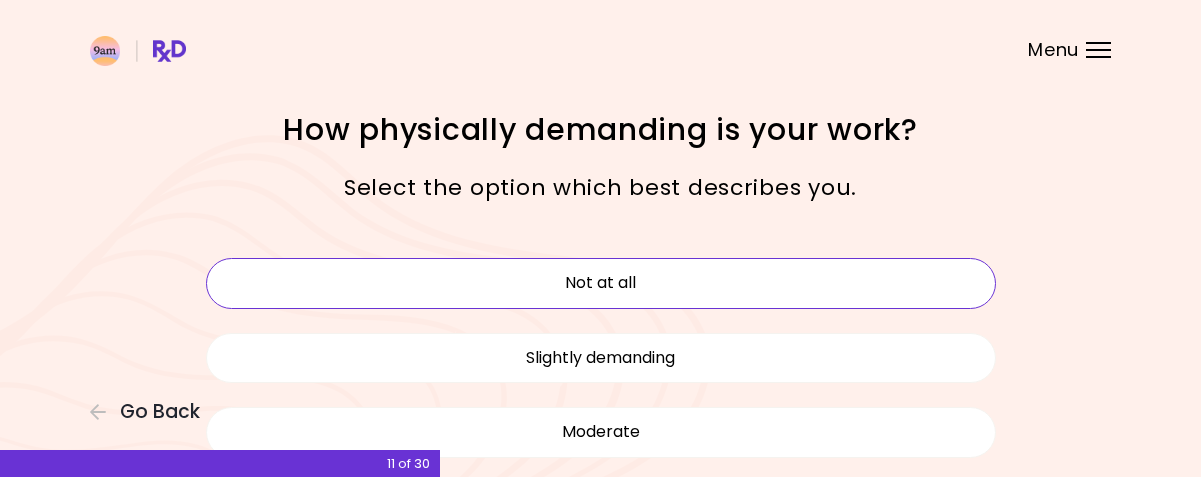 click on "Not at all" at bounding box center (601, 283) 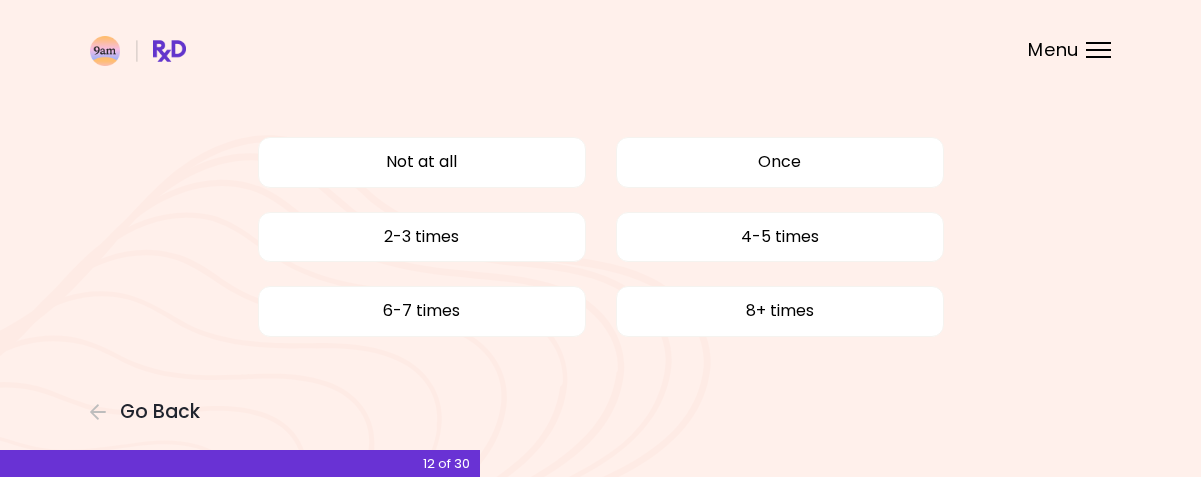 scroll, scrollTop: 124, scrollLeft: 0, axis: vertical 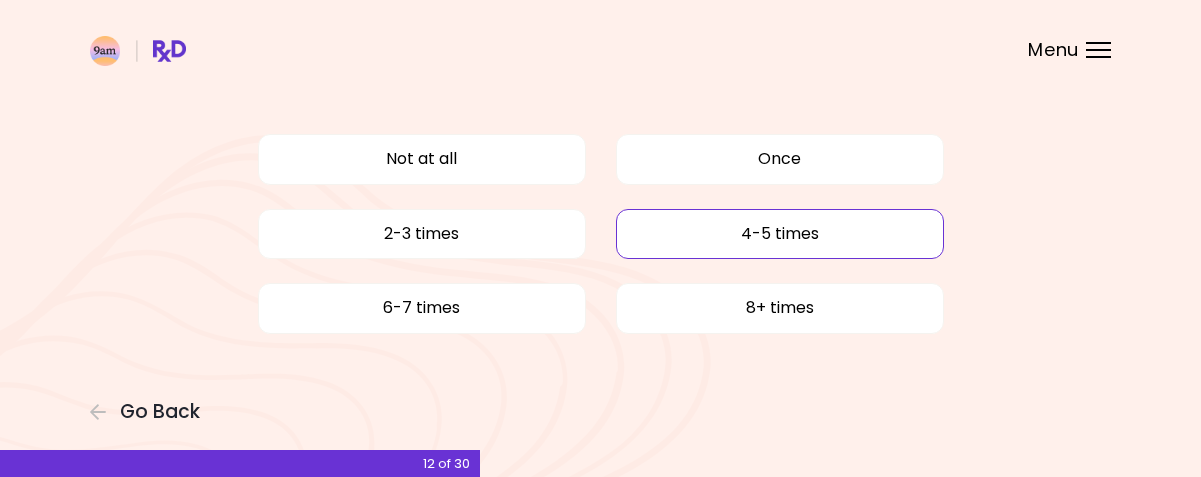 click on "4-5 times" at bounding box center [780, 234] 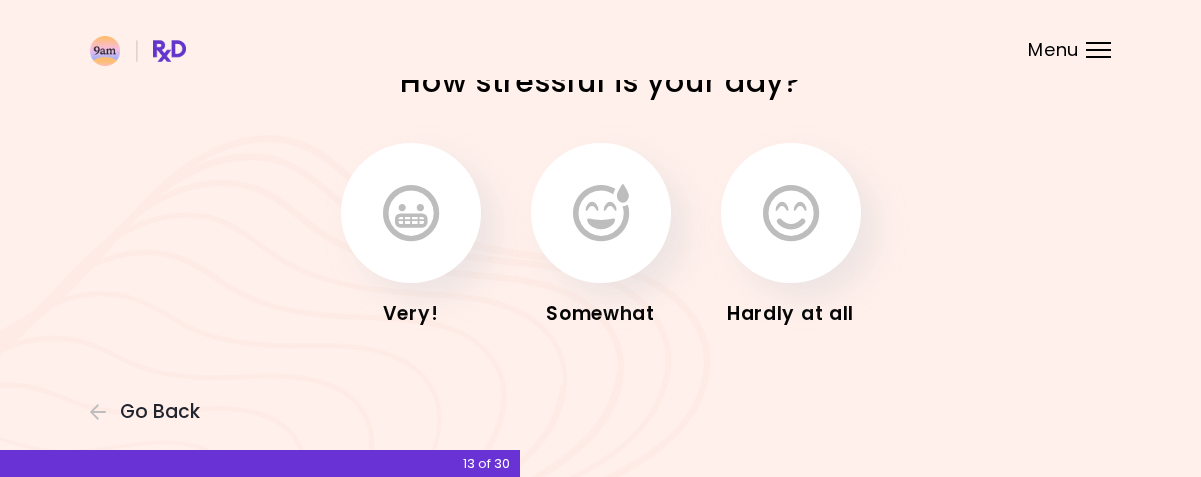 scroll, scrollTop: 0, scrollLeft: 0, axis: both 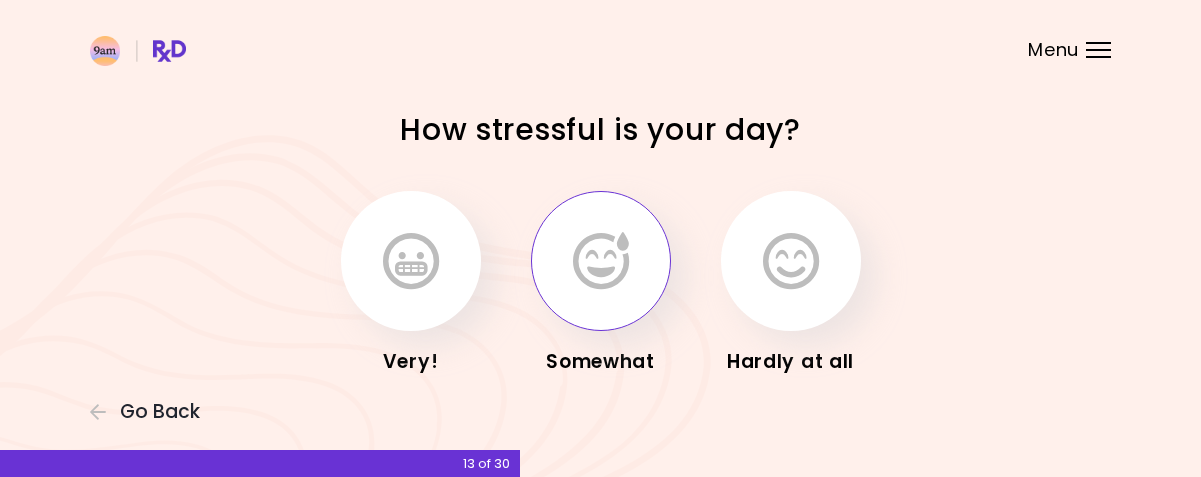 click at bounding box center (601, 261) 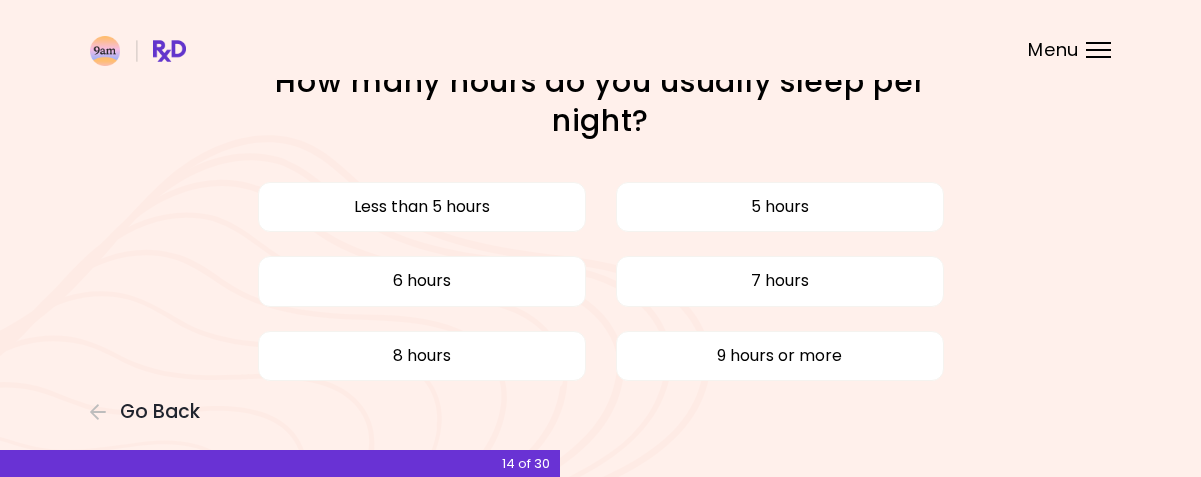 scroll, scrollTop: 49, scrollLeft: 0, axis: vertical 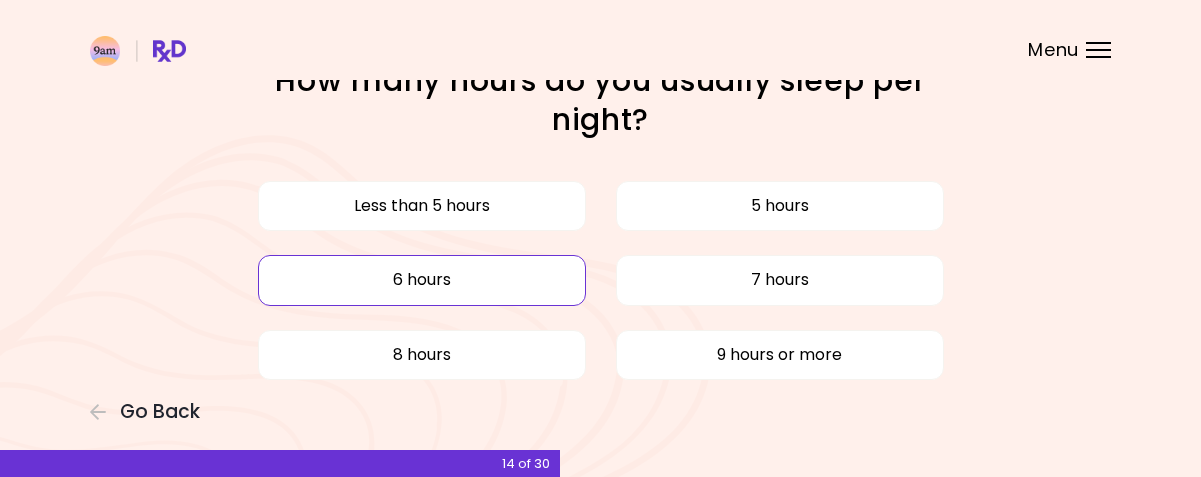 click on "6 hours" at bounding box center [422, 280] 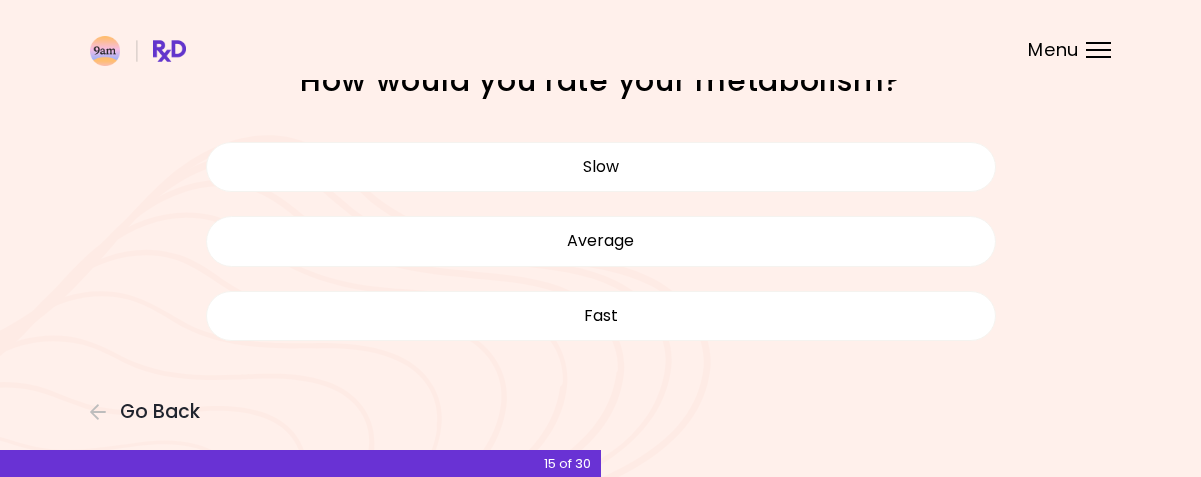 scroll, scrollTop: 0, scrollLeft: 0, axis: both 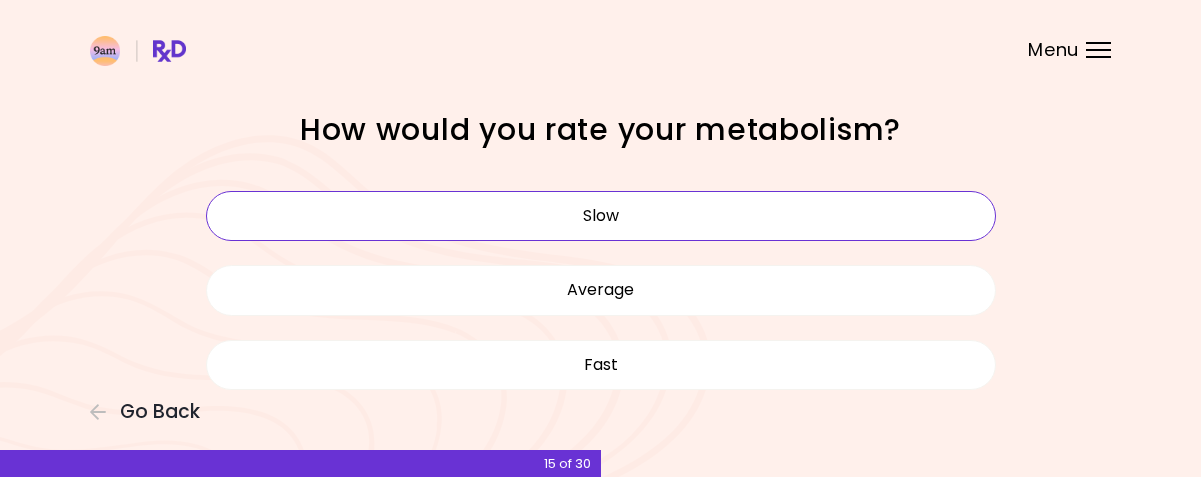 click on "Slow" at bounding box center [601, 216] 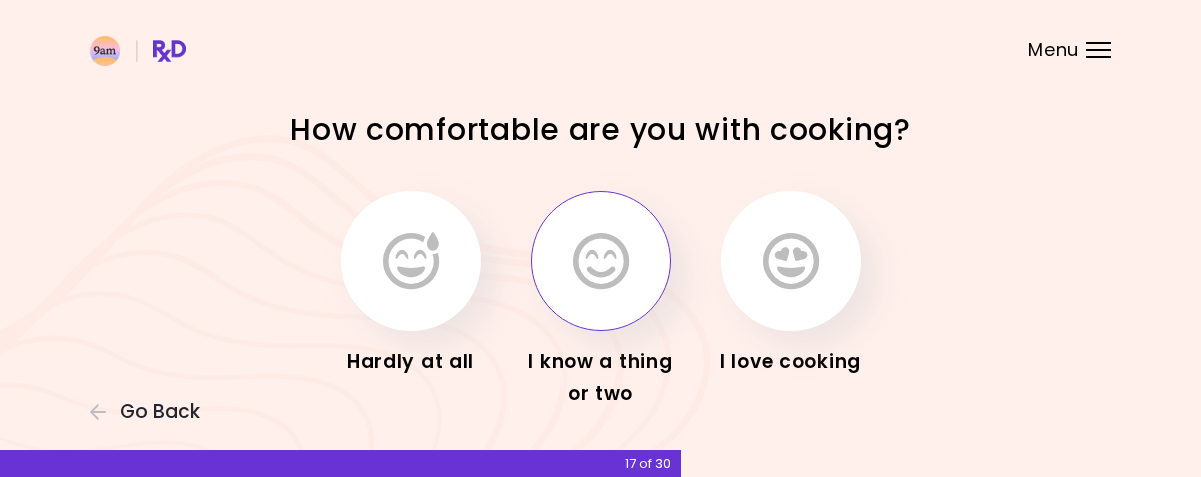 click at bounding box center (601, 261) 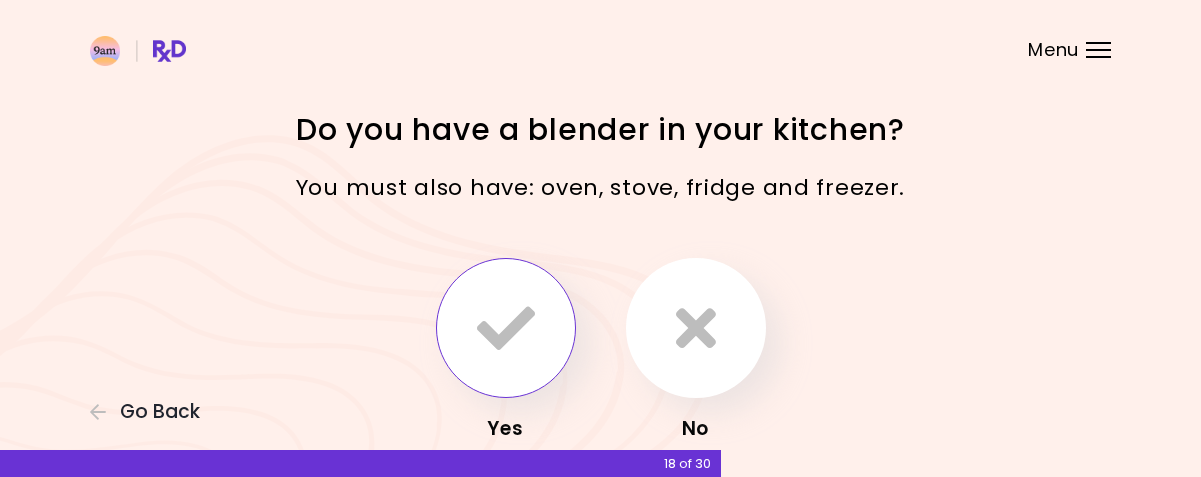 click at bounding box center (506, 328) 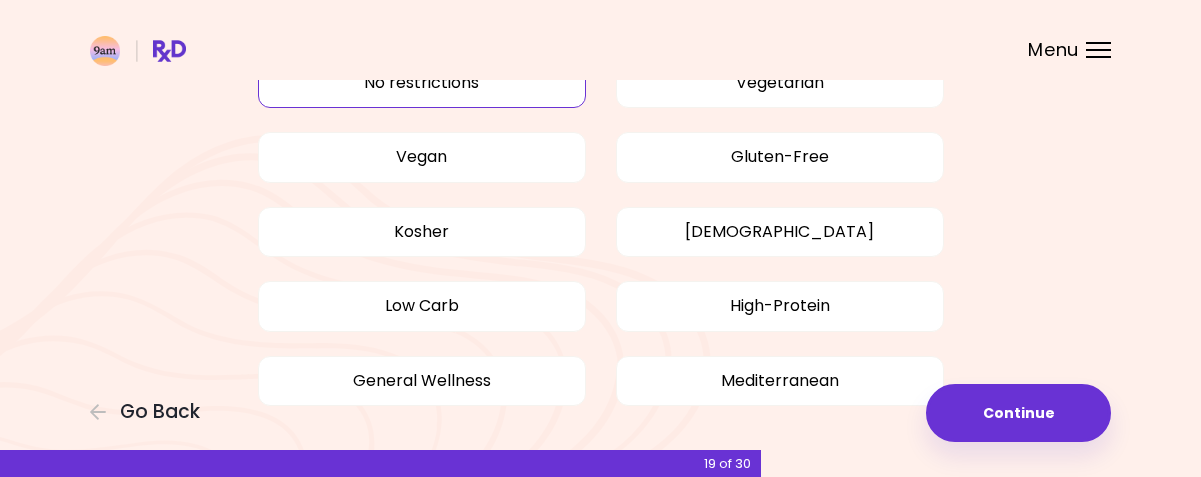 scroll, scrollTop: 159, scrollLeft: 0, axis: vertical 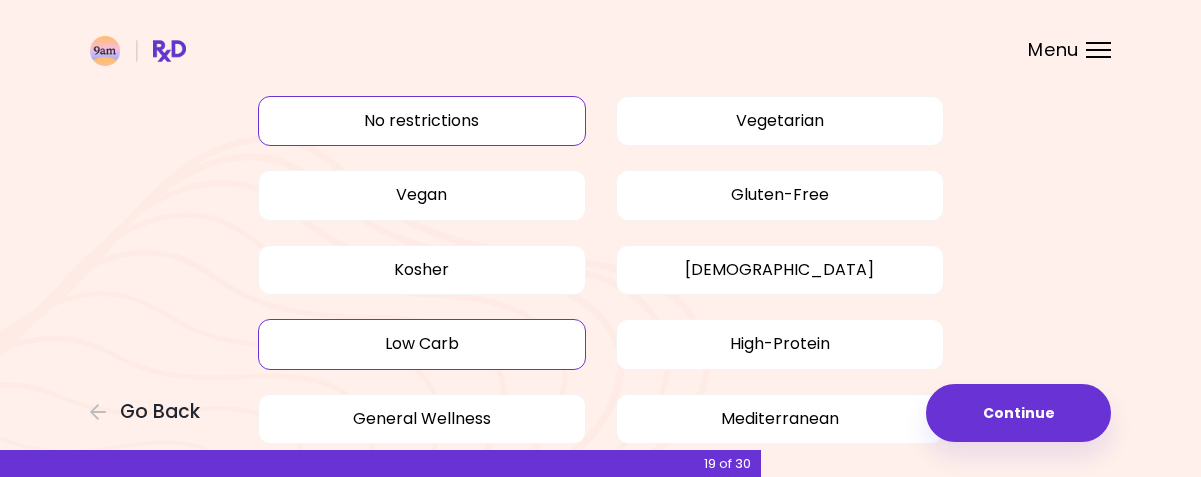 click on "Low Carb" at bounding box center [422, 344] 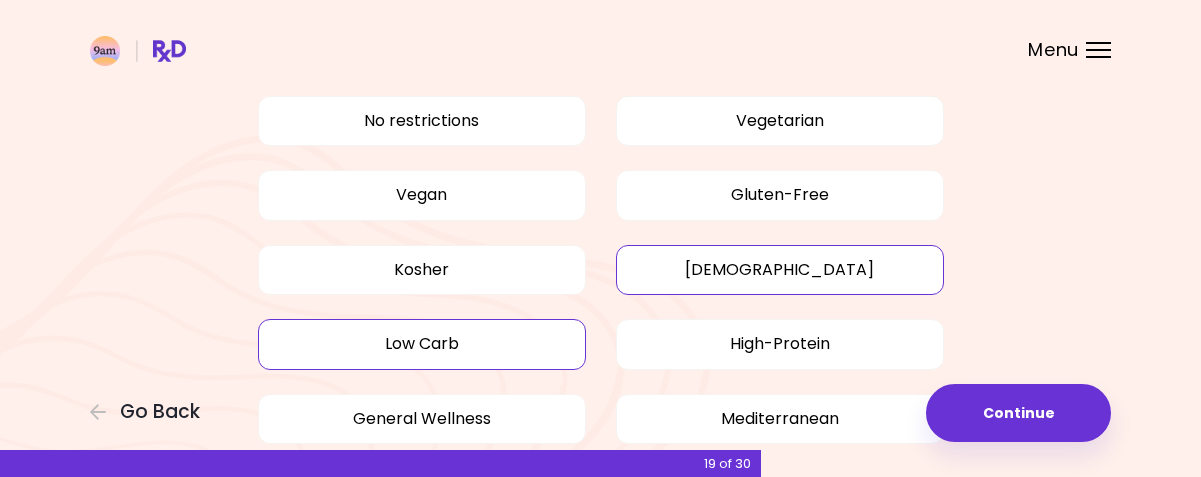 click on "[DEMOGRAPHIC_DATA]" at bounding box center [780, 270] 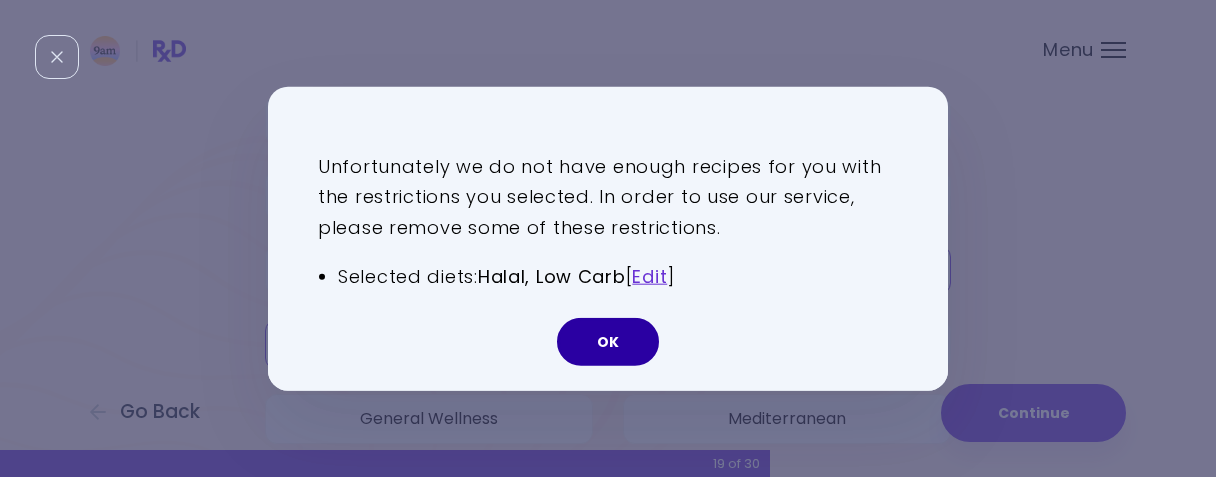 click on "OK" at bounding box center (608, 342) 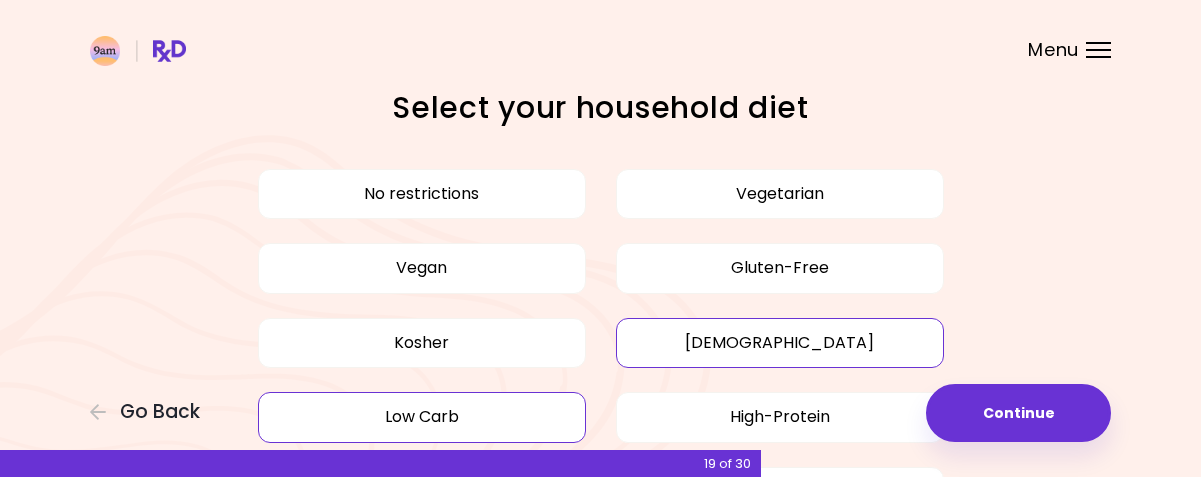 scroll, scrollTop: 39, scrollLeft: 0, axis: vertical 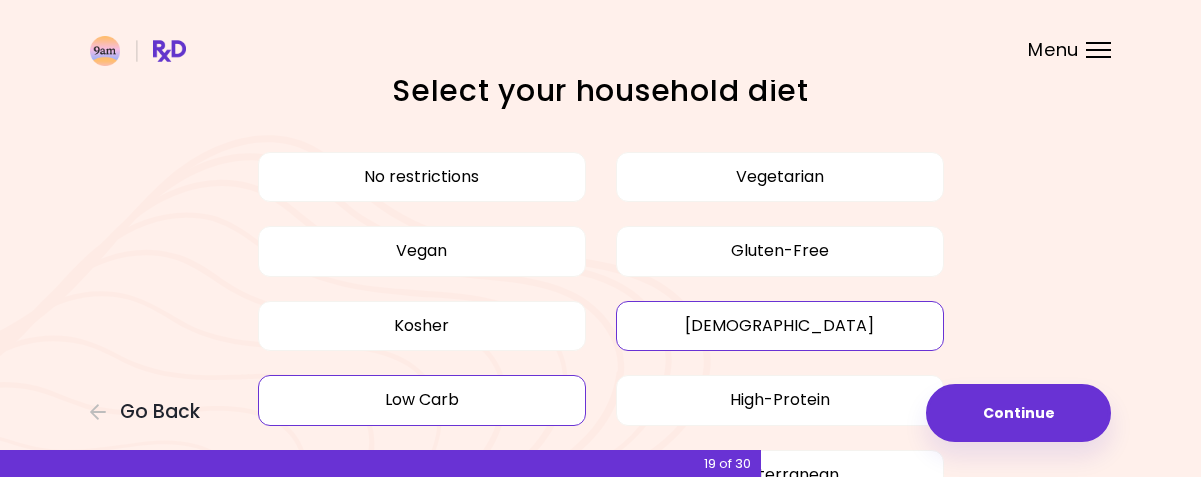 click on "[DEMOGRAPHIC_DATA]" at bounding box center (780, 326) 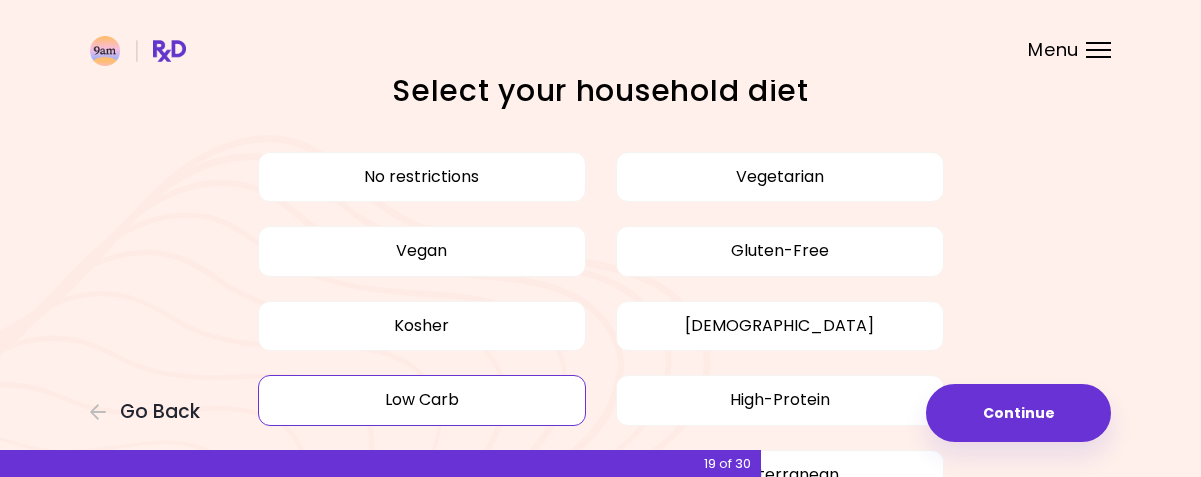click on "Low Carb" at bounding box center [422, 400] 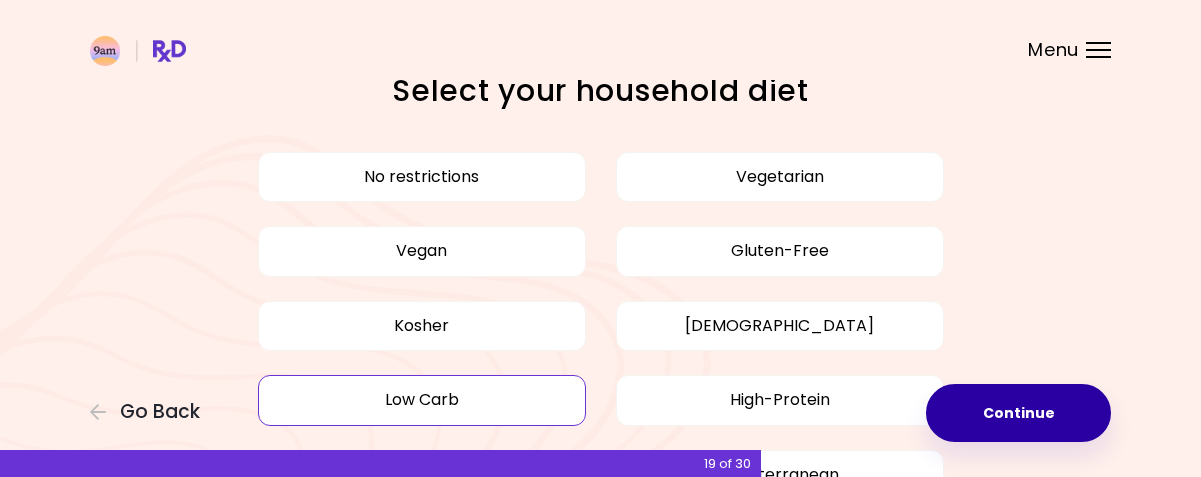 click on "Continue" at bounding box center [1018, 413] 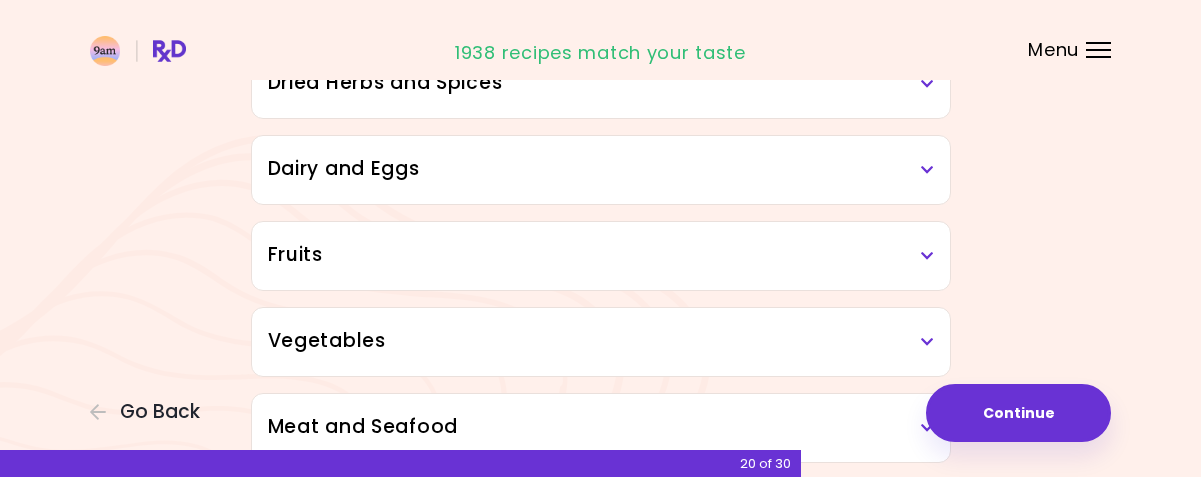scroll, scrollTop: 192, scrollLeft: 0, axis: vertical 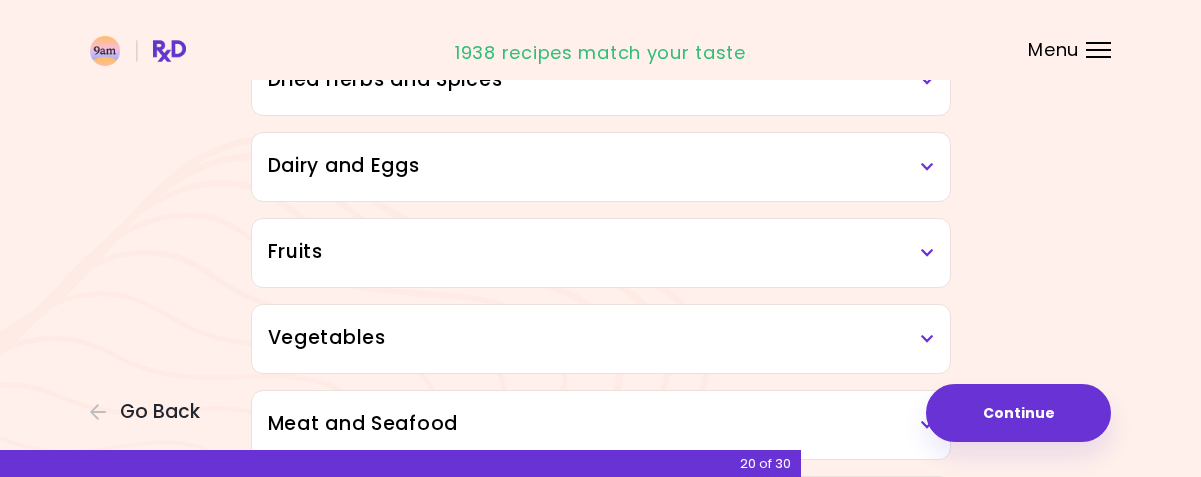 click on "Dairy and Eggs" at bounding box center (601, 167) 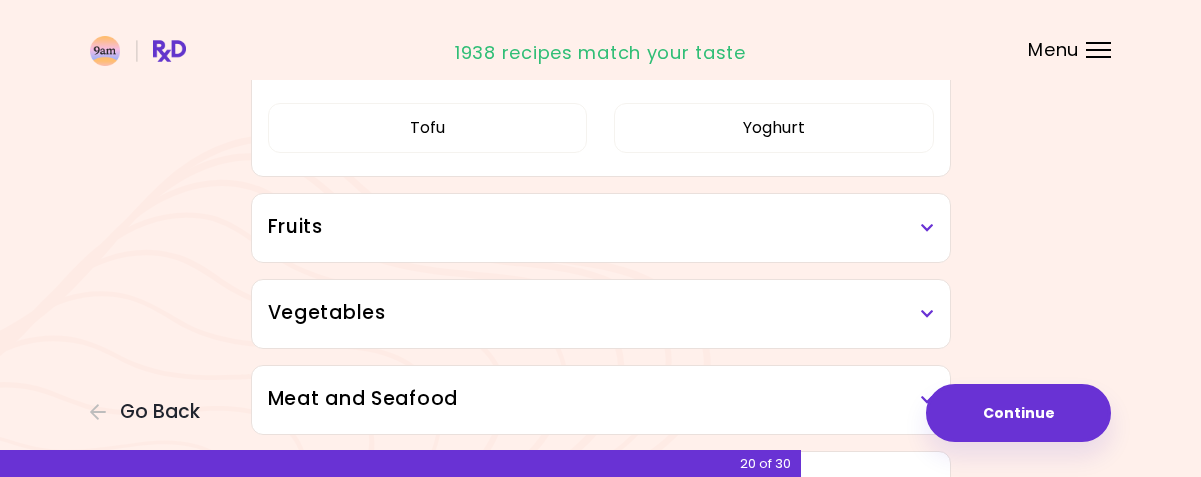 scroll, scrollTop: 826, scrollLeft: 0, axis: vertical 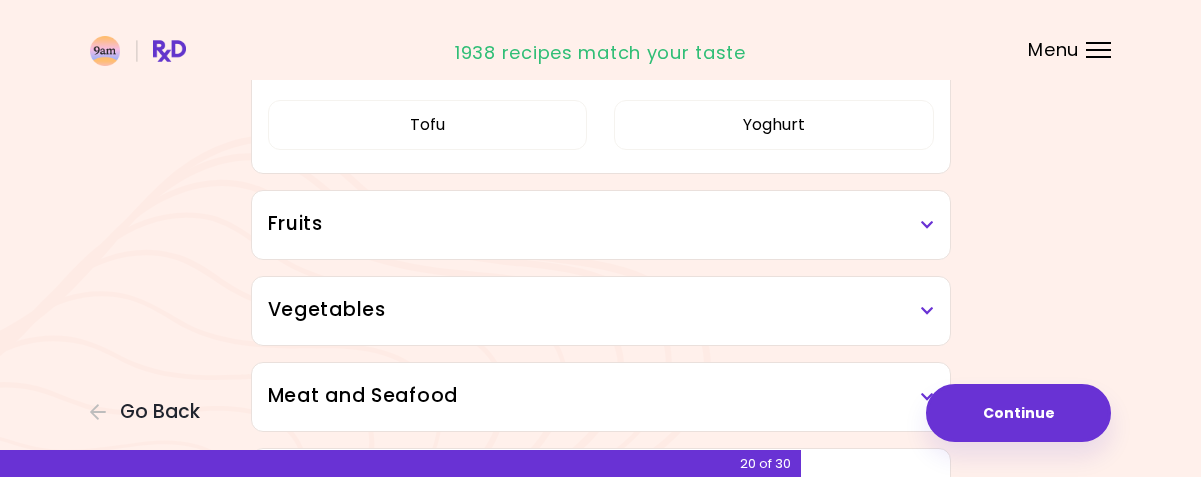 click at bounding box center [927, 225] 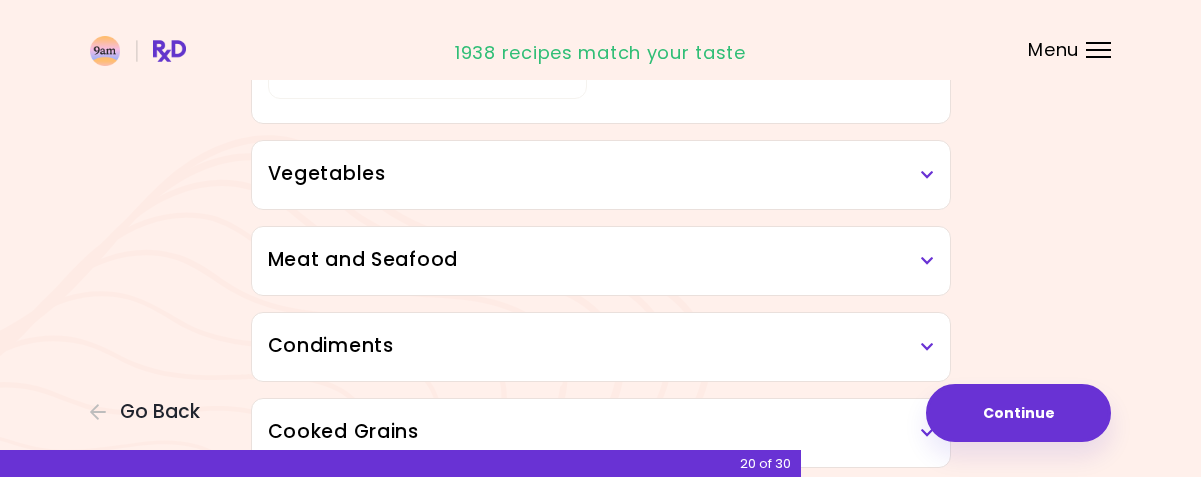 scroll, scrollTop: 1429, scrollLeft: 0, axis: vertical 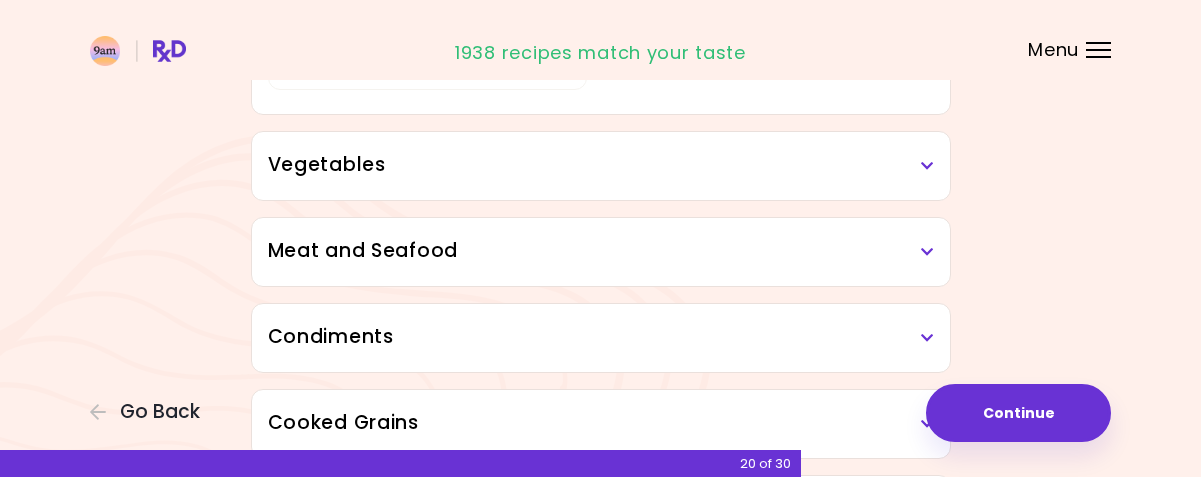 click on "Vegetables" at bounding box center [601, 165] 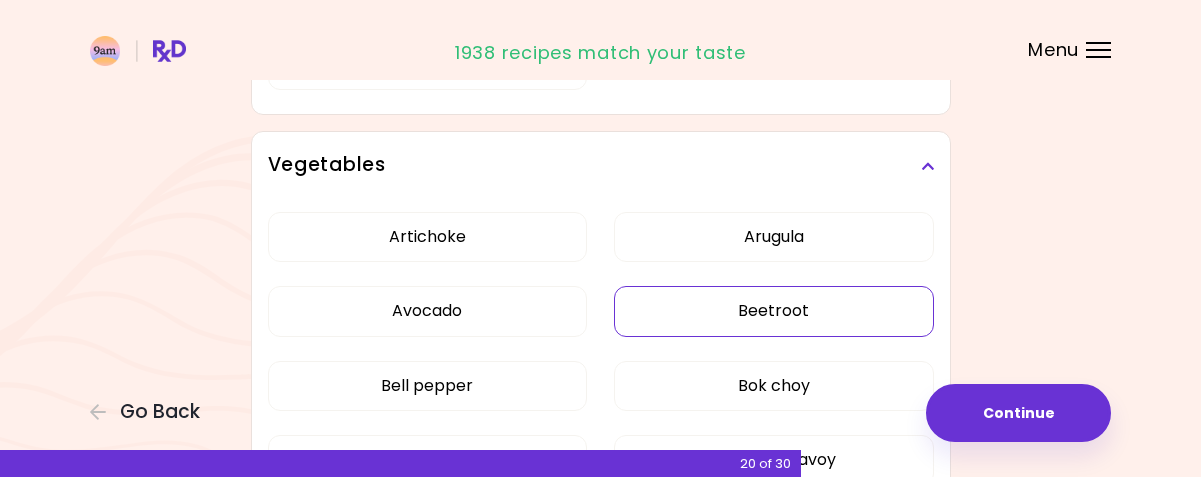 click on "Beetroot" at bounding box center [774, 311] 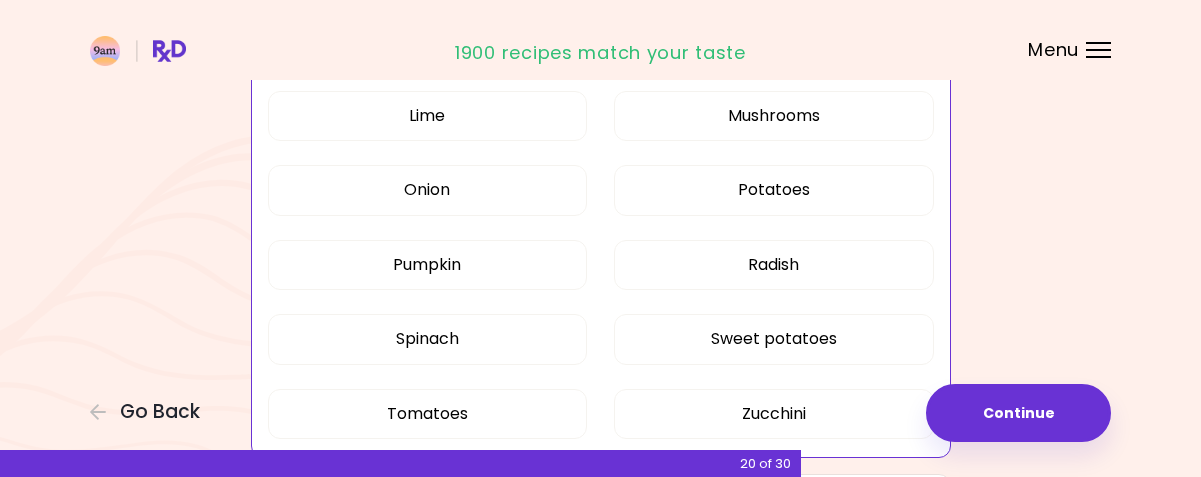 scroll, scrollTop: 2340, scrollLeft: 0, axis: vertical 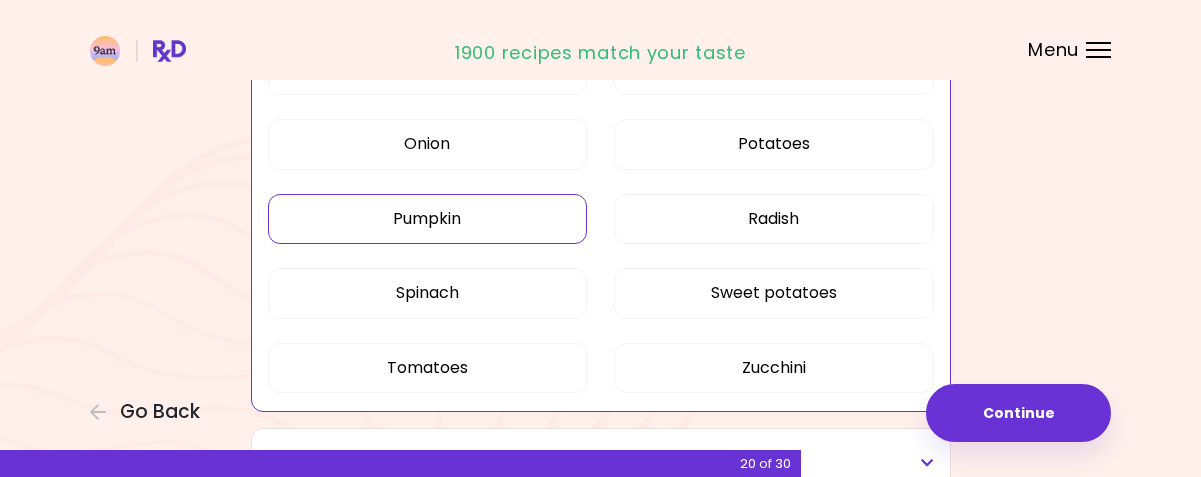 click on "Pumpkin" at bounding box center [428, 219] 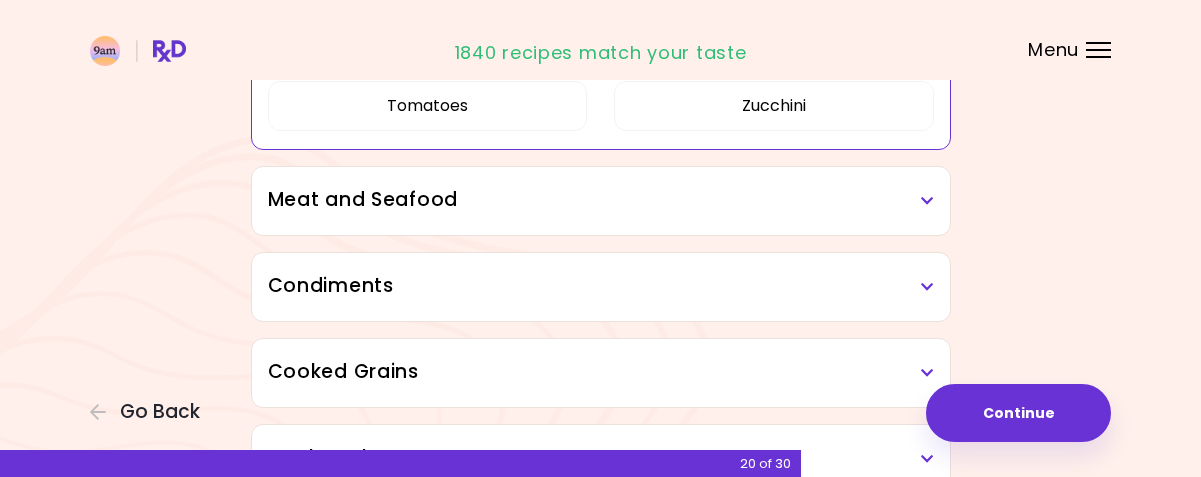 scroll, scrollTop: 2607, scrollLeft: 0, axis: vertical 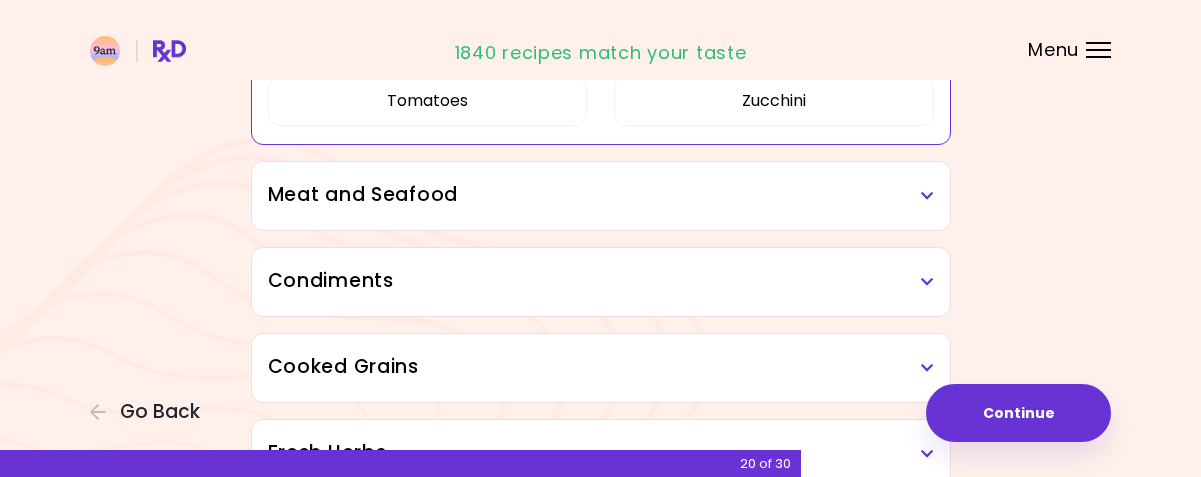 click at bounding box center (927, 196) 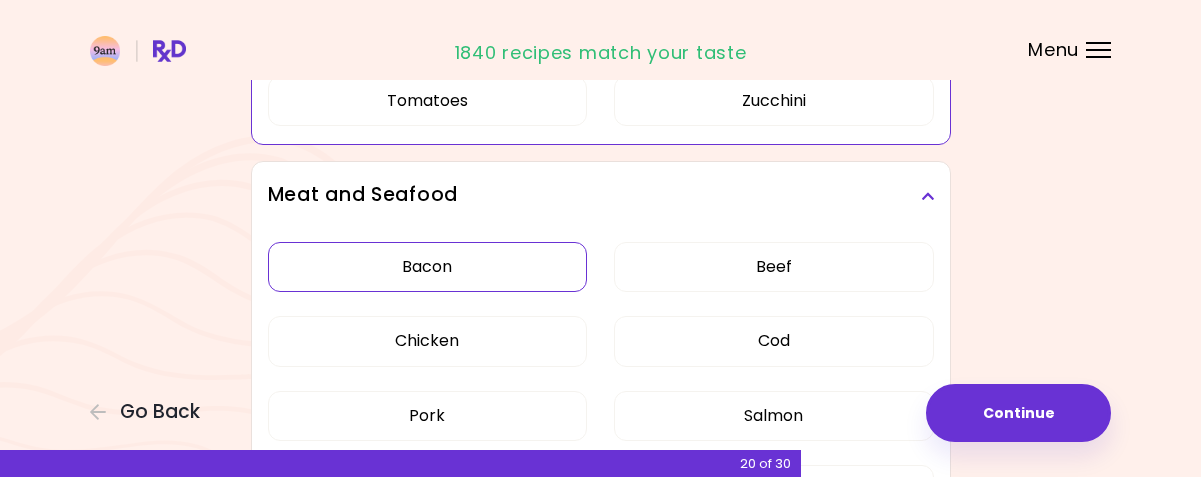 click on "Bacon" at bounding box center [428, 267] 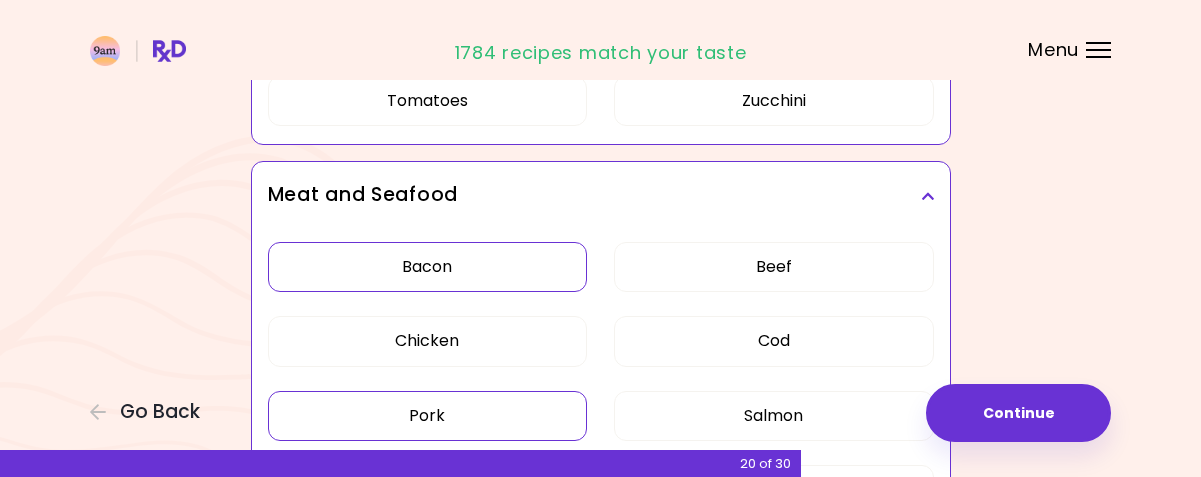 click on "Pork" at bounding box center (428, 416) 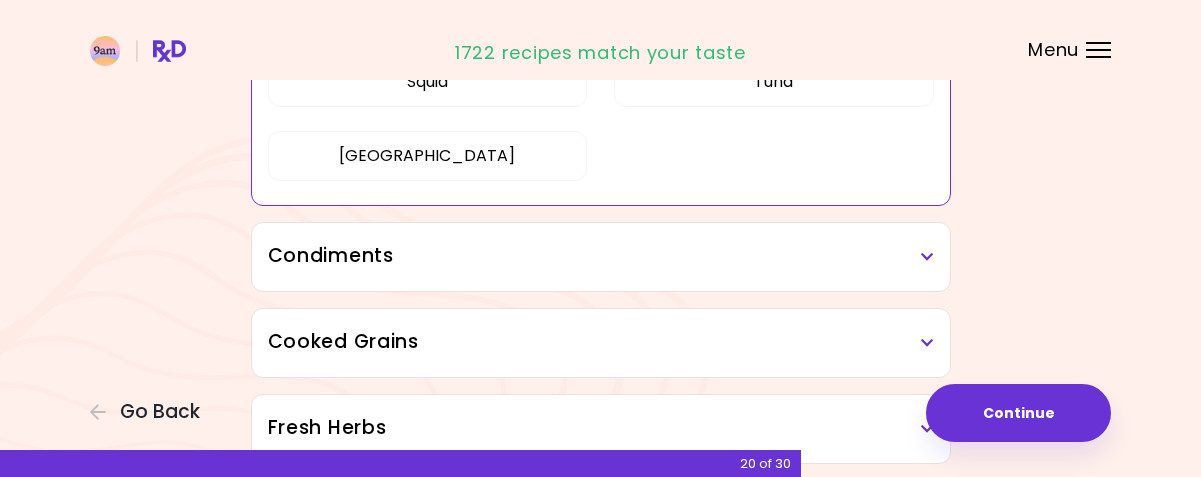 scroll, scrollTop: 3102, scrollLeft: 0, axis: vertical 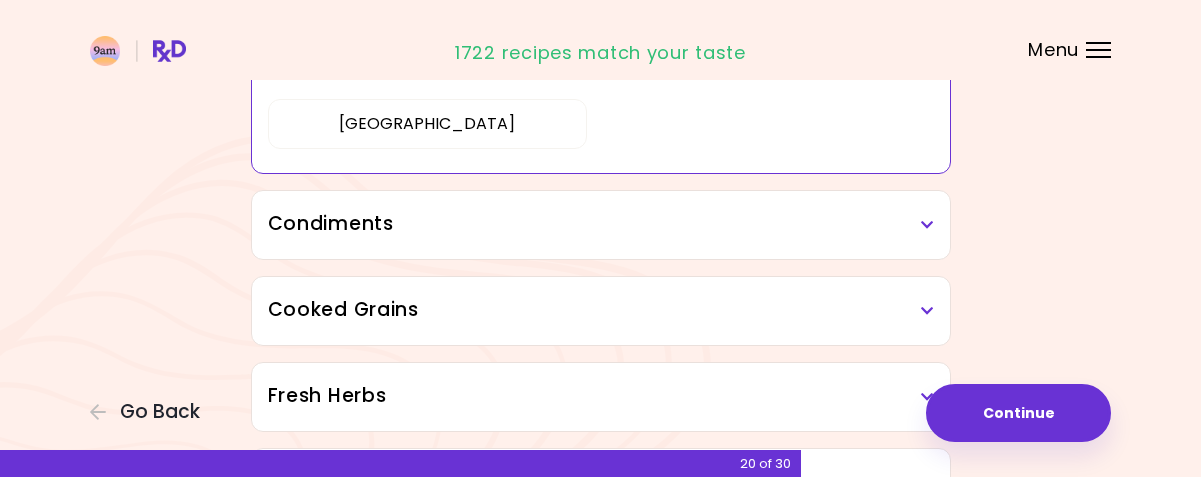 click at bounding box center (927, 225) 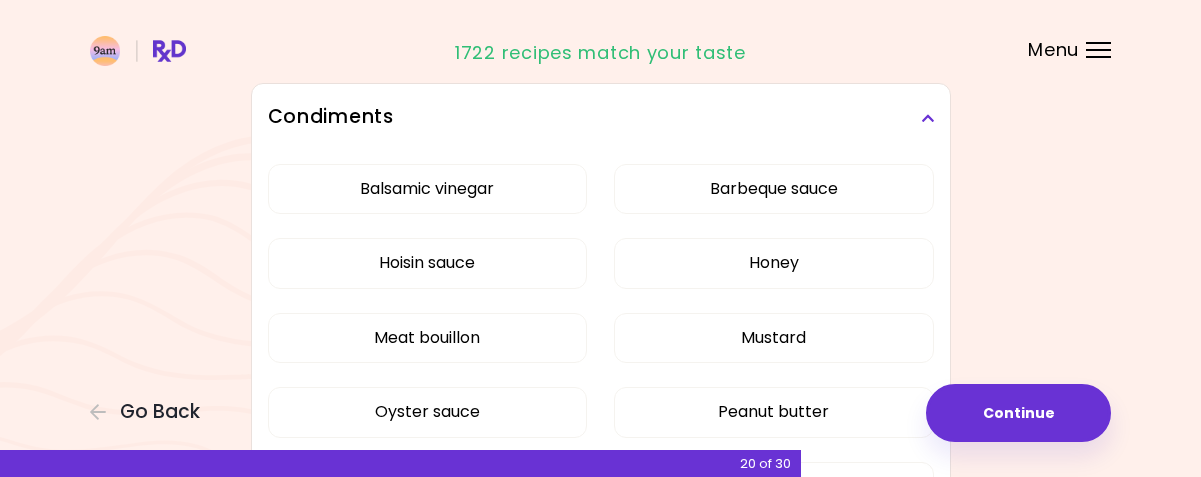 scroll, scrollTop: 3258, scrollLeft: 0, axis: vertical 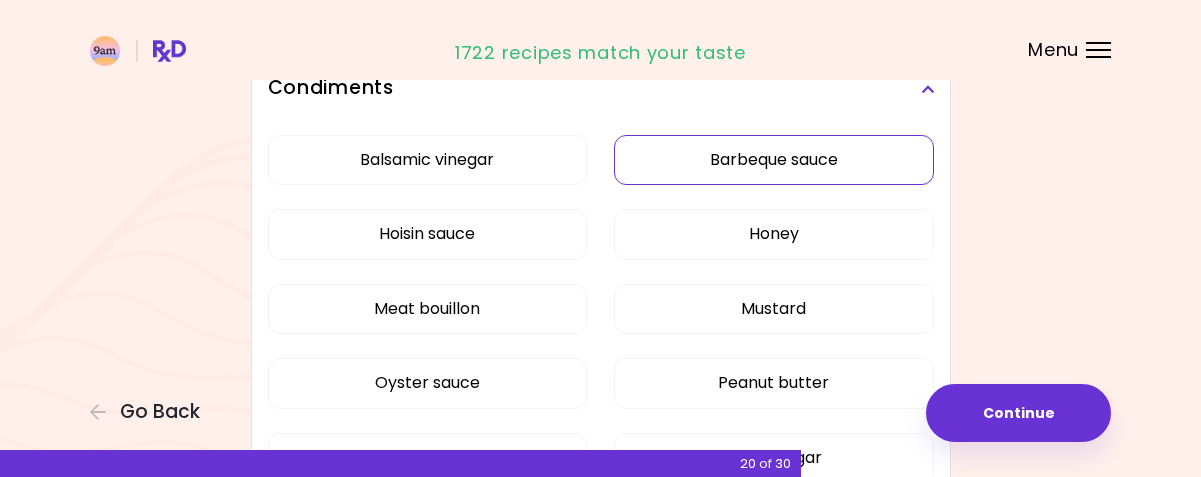 click on "Barbeque sauce" at bounding box center (774, 160) 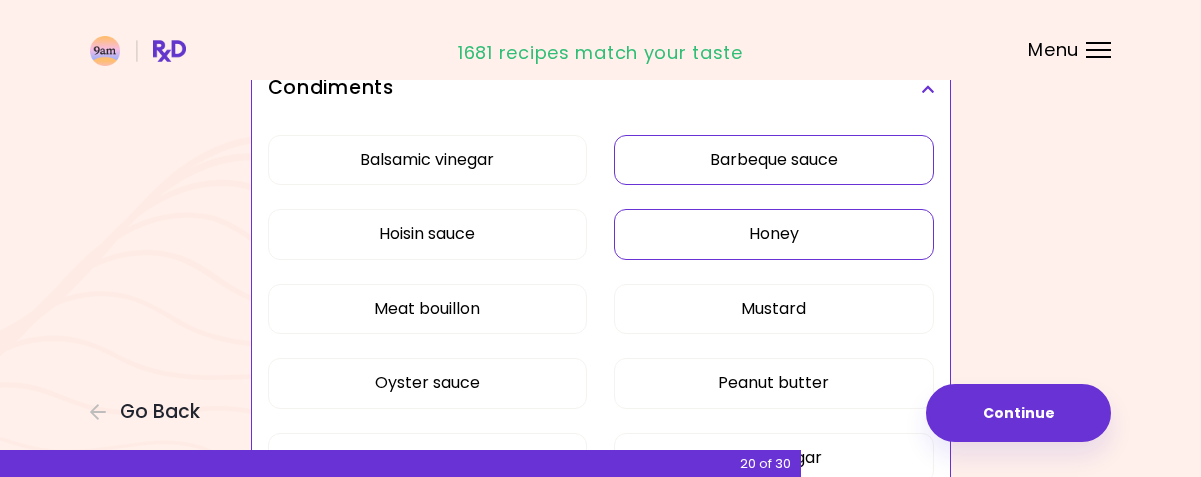 click on "Honey" at bounding box center (774, 234) 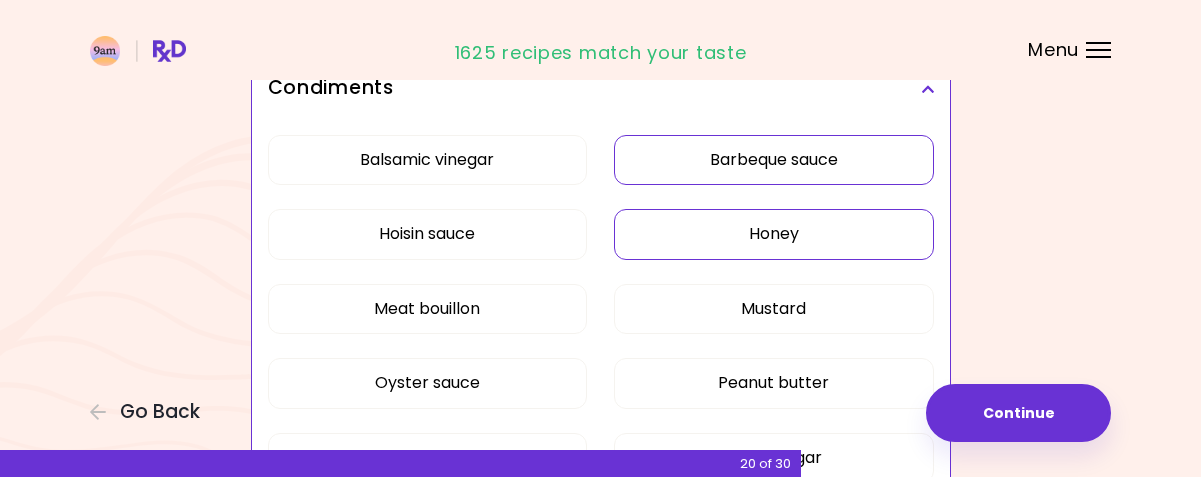 click on "Honey" at bounding box center [774, 234] 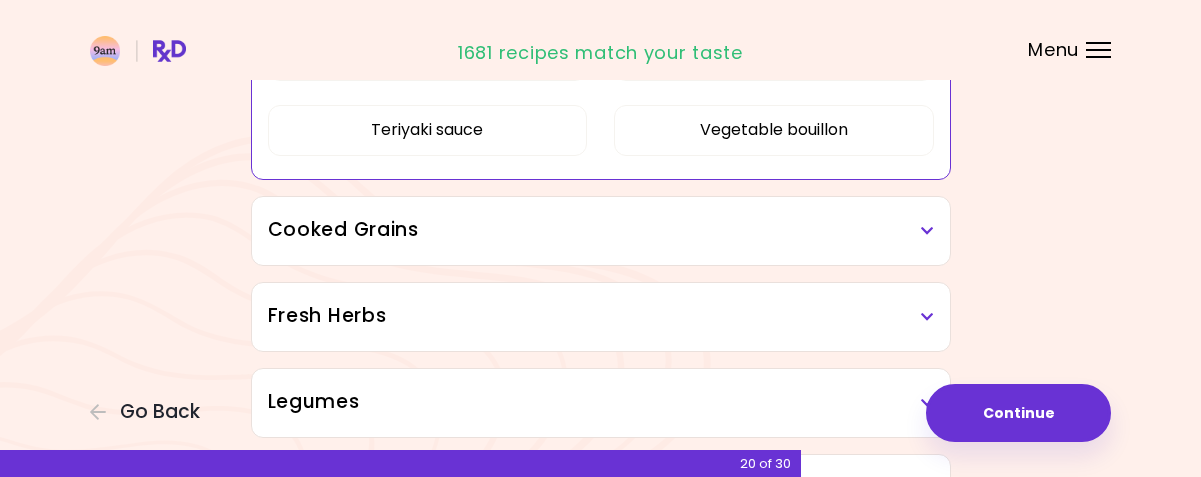 scroll, scrollTop: 3770, scrollLeft: 0, axis: vertical 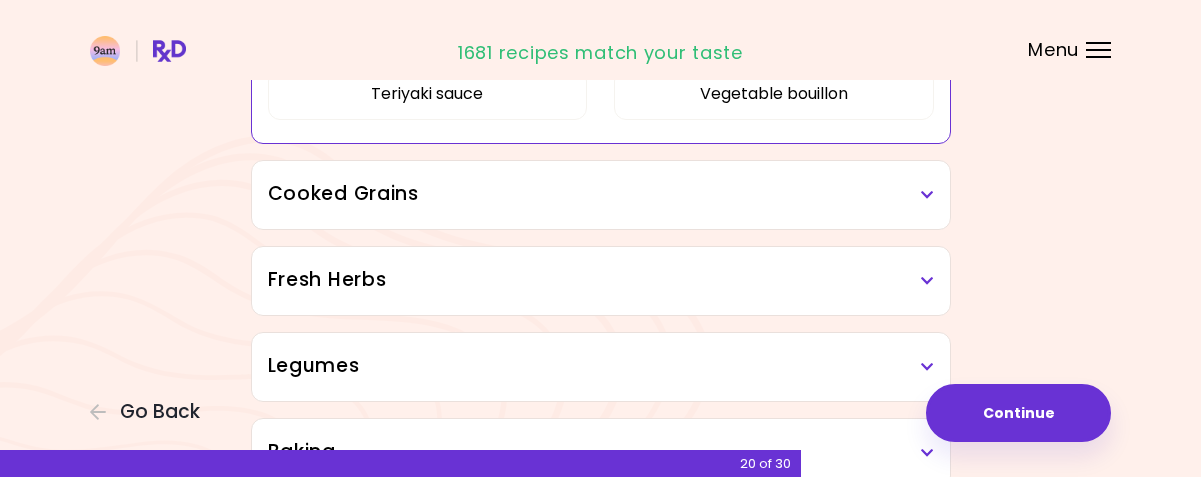 click at bounding box center (927, 195) 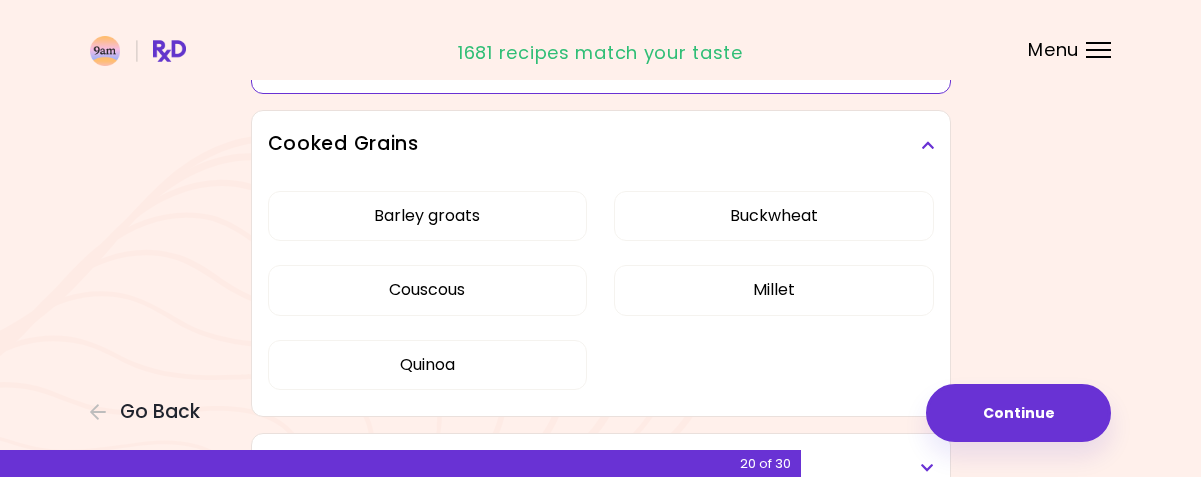 scroll, scrollTop: 3859, scrollLeft: 0, axis: vertical 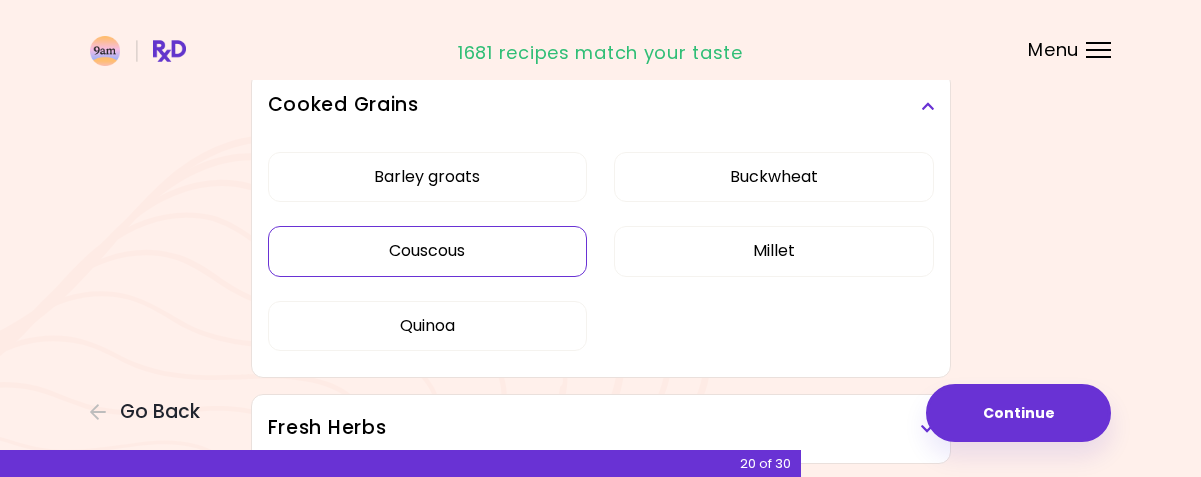 click on "Couscous" at bounding box center [428, 251] 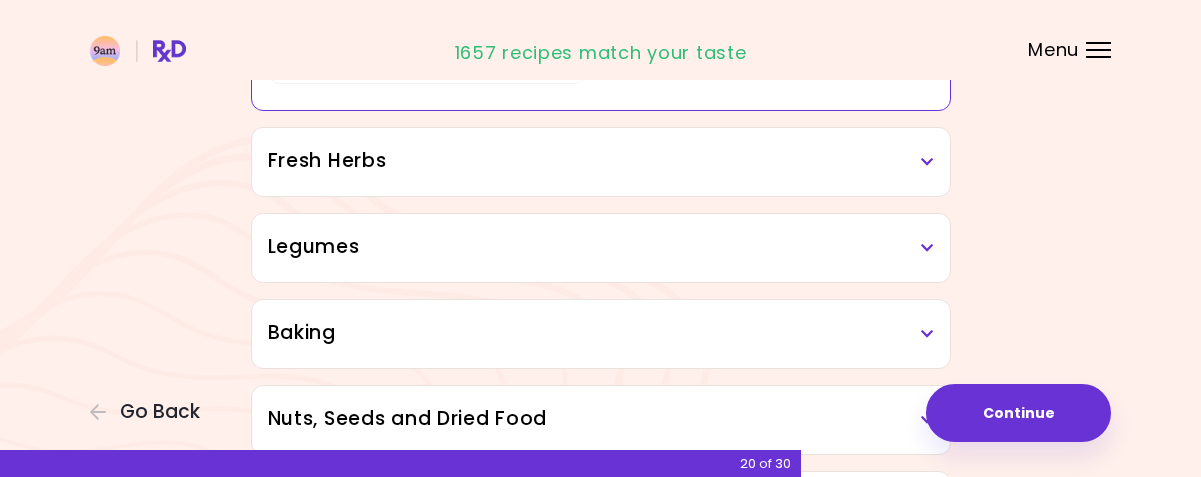 scroll, scrollTop: 4141, scrollLeft: 0, axis: vertical 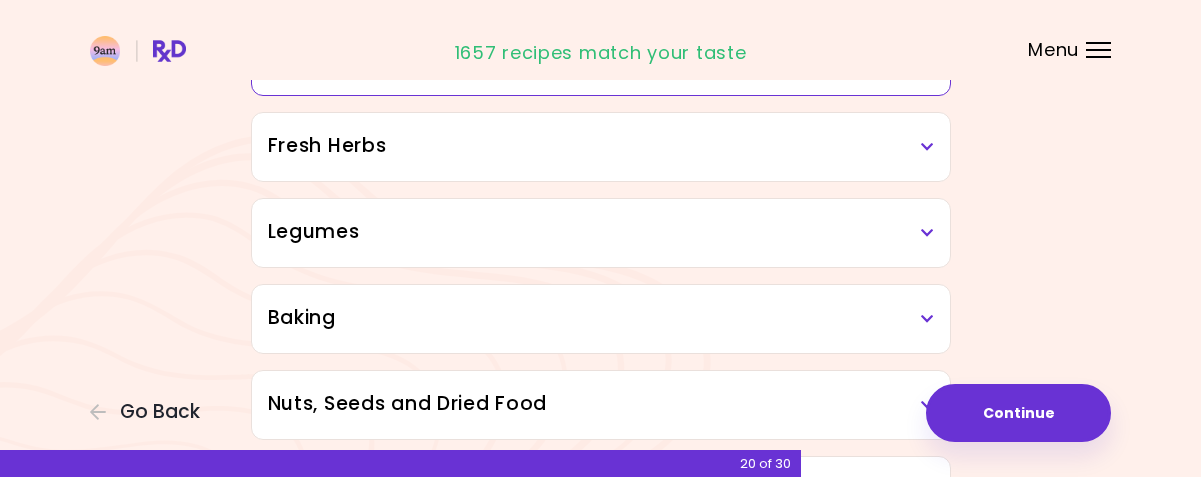 click on "Fresh Herbs" at bounding box center (601, 146) 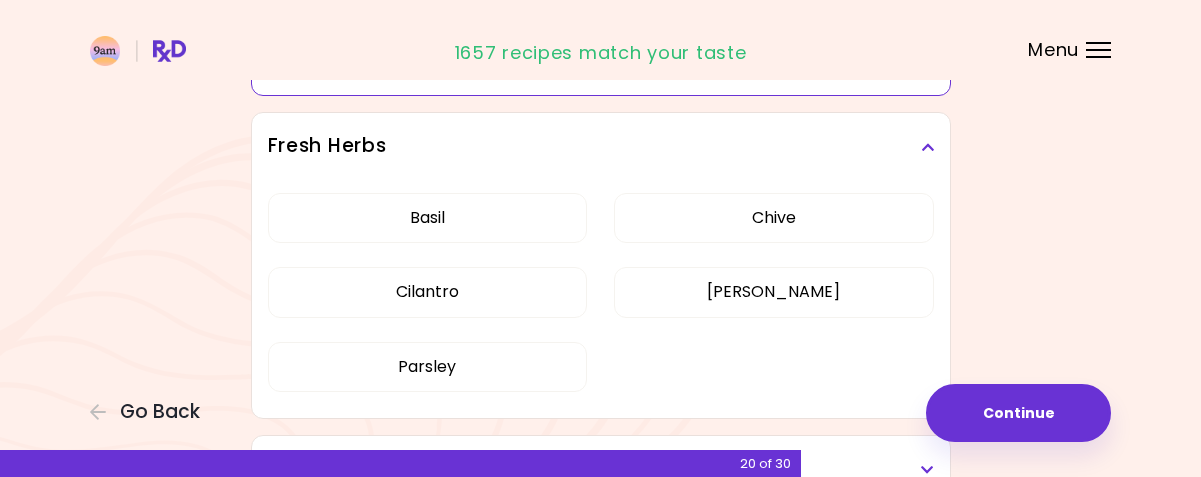 click on "Fresh Herbs" at bounding box center (601, 146) 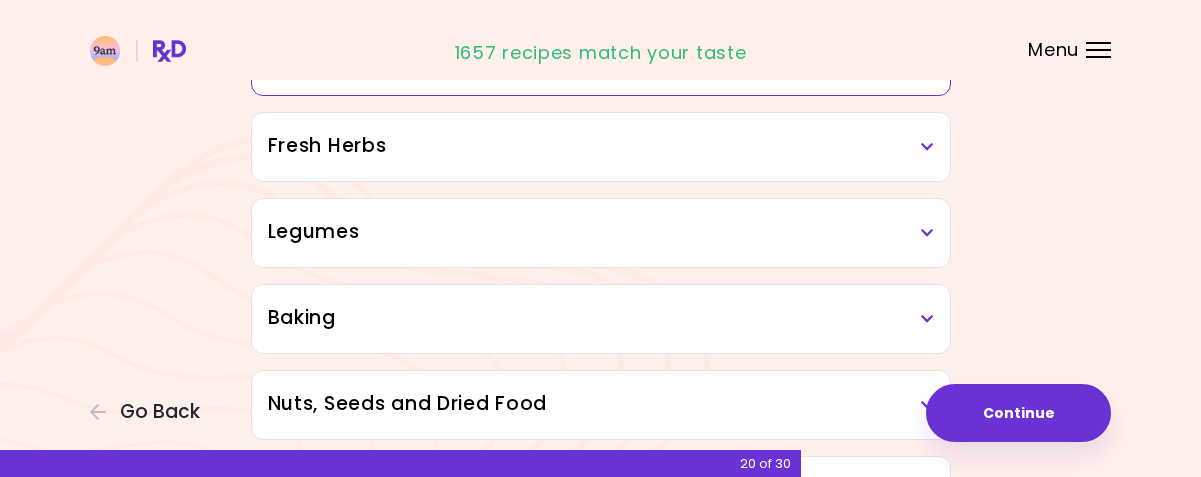 click at bounding box center (927, 233) 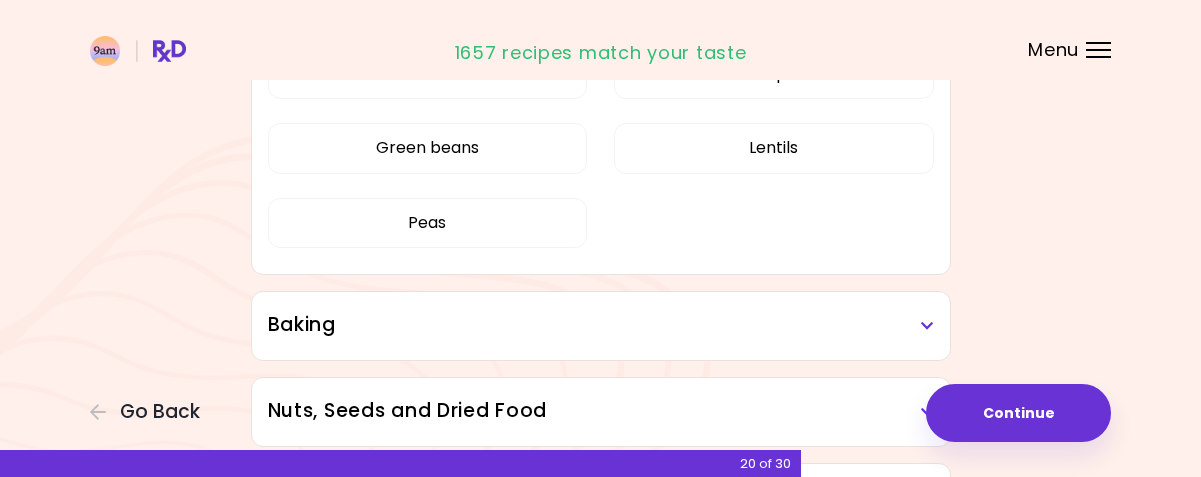 scroll, scrollTop: 4379, scrollLeft: 0, axis: vertical 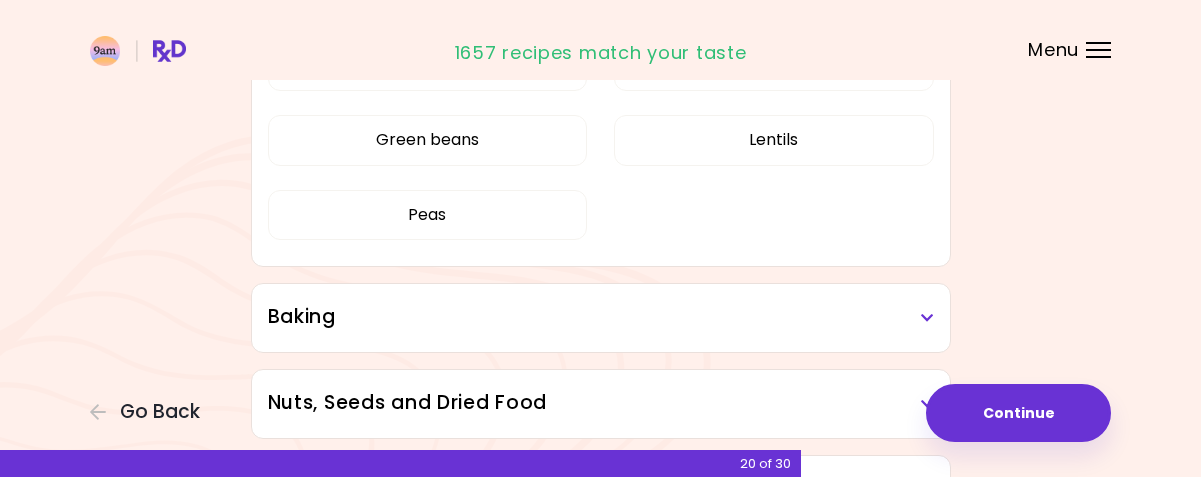 click on "Baking" at bounding box center (601, 318) 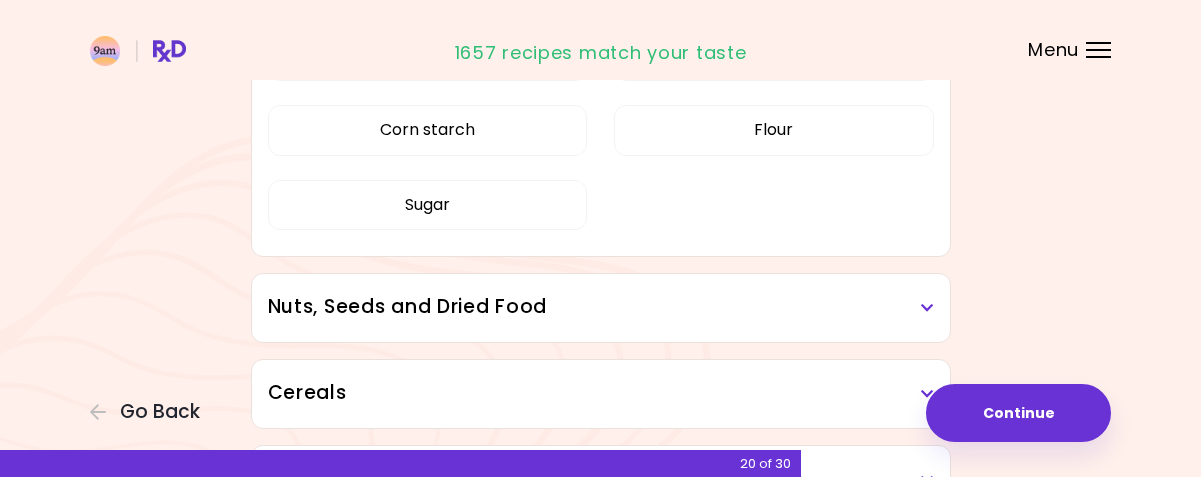 scroll, scrollTop: 4746, scrollLeft: 0, axis: vertical 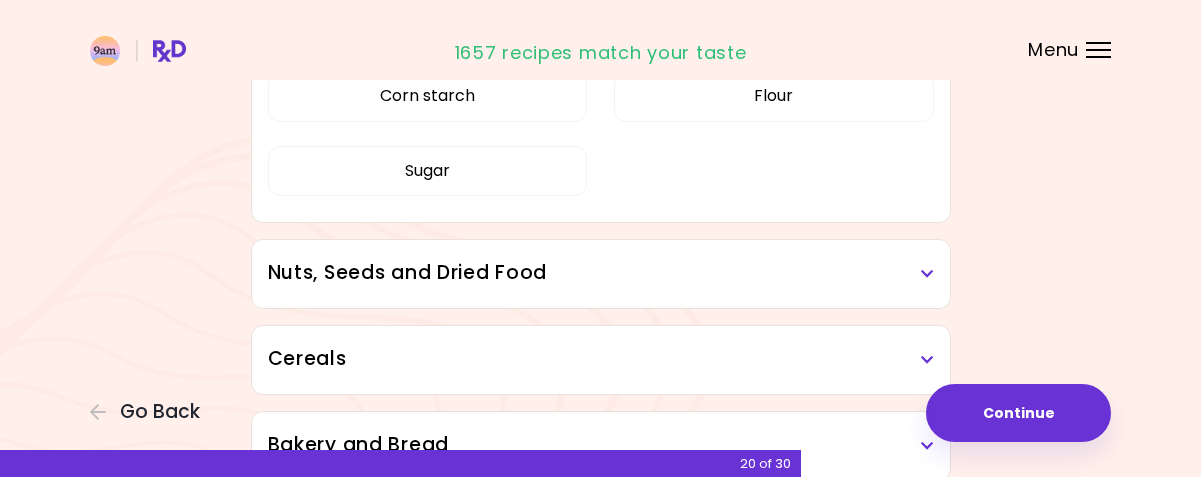 click at bounding box center [927, 274] 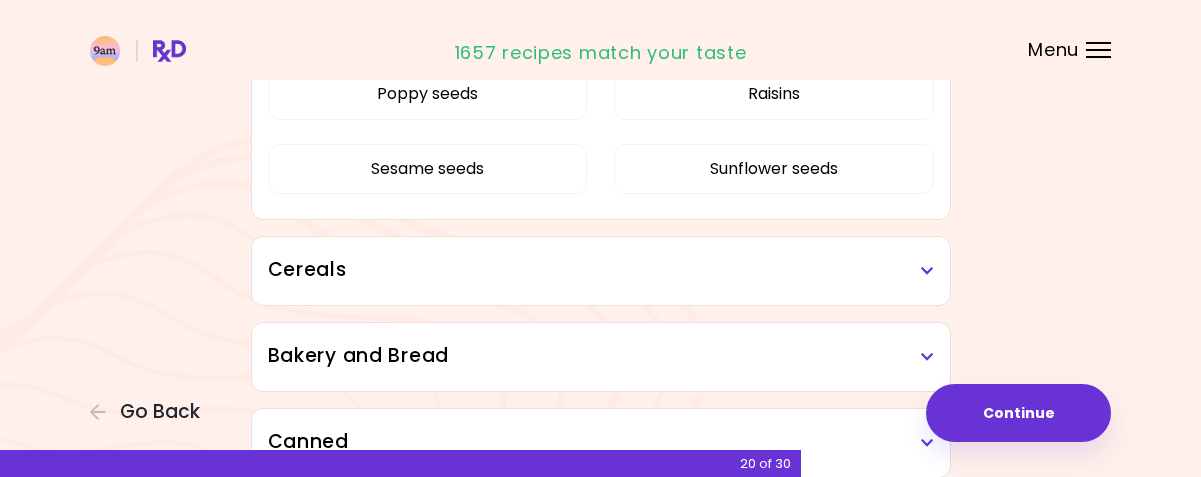 scroll, scrollTop: 5283, scrollLeft: 0, axis: vertical 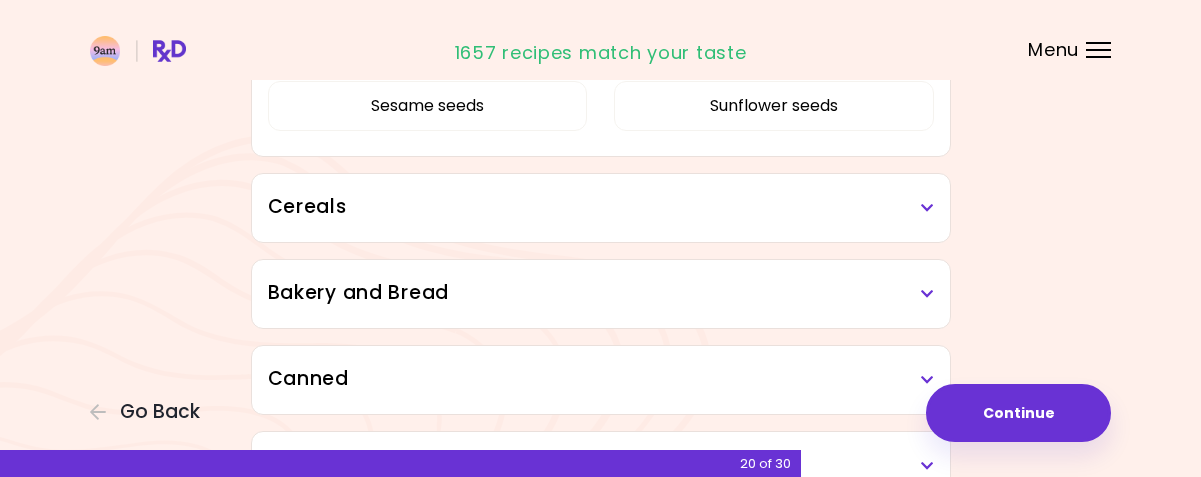 click on "Cereals" at bounding box center (601, 208) 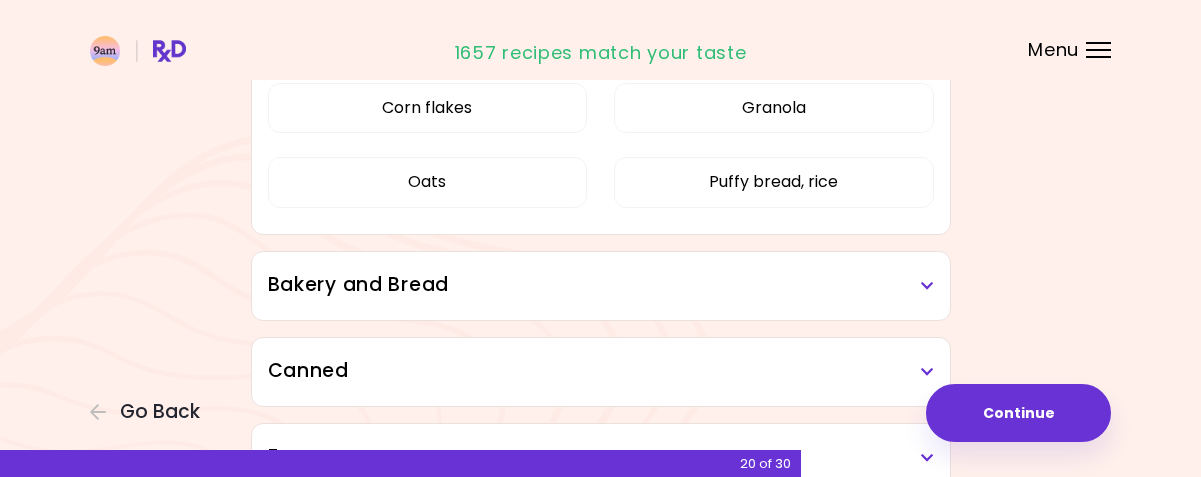 scroll, scrollTop: 5482, scrollLeft: 0, axis: vertical 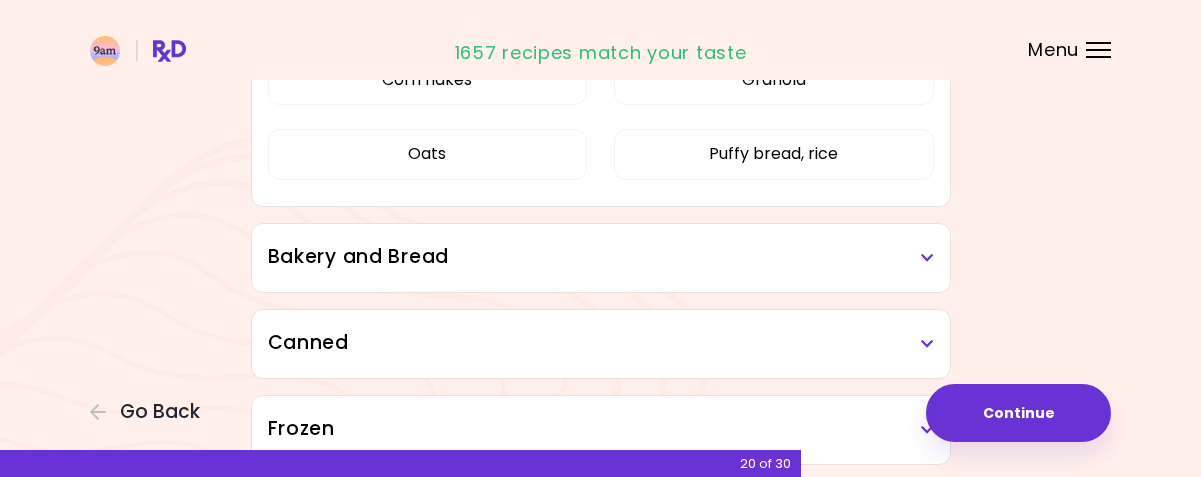 click on "Bakery and Bread" at bounding box center [601, 257] 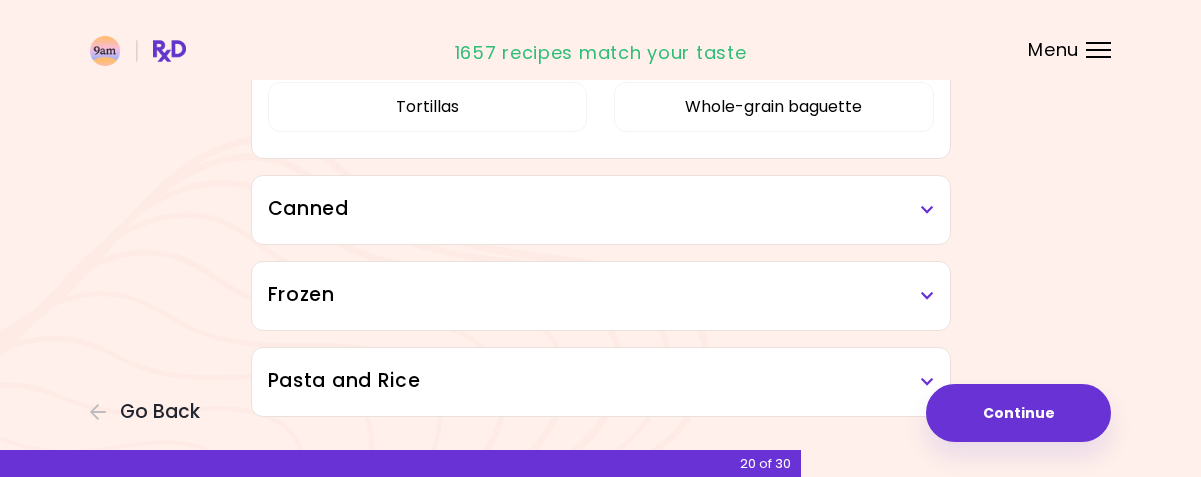 scroll, scrollTop: 5862, scrollLeft: 0, axis: vertical 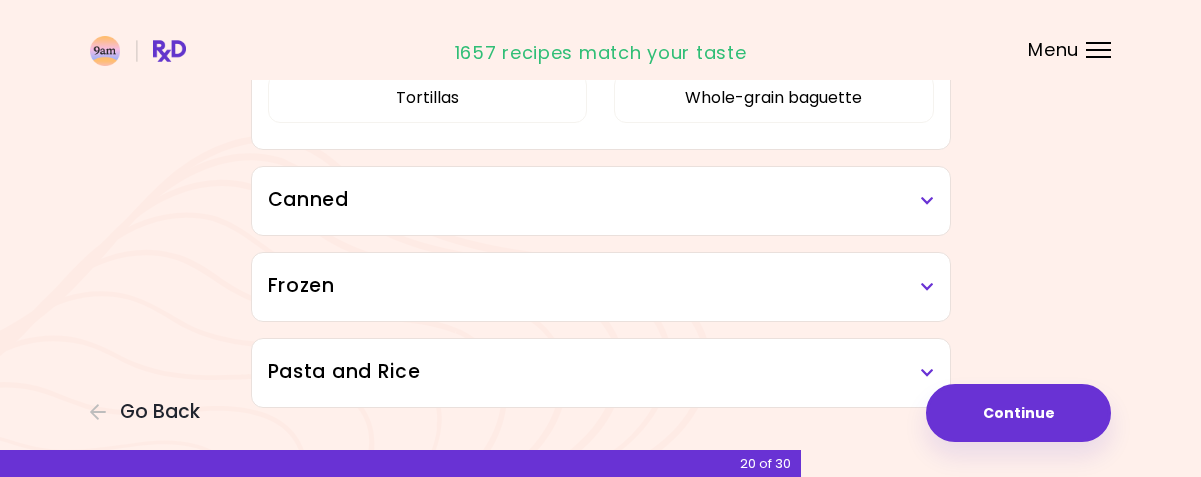 click on "Canned" at bounding box center [601, 201] 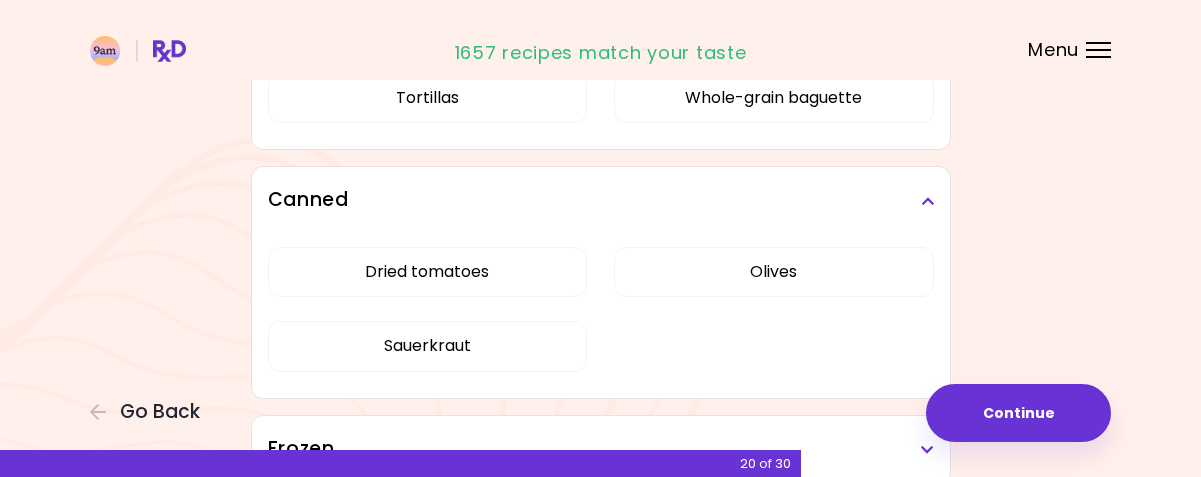 click on "Canned" at bounding box center (601, 201) 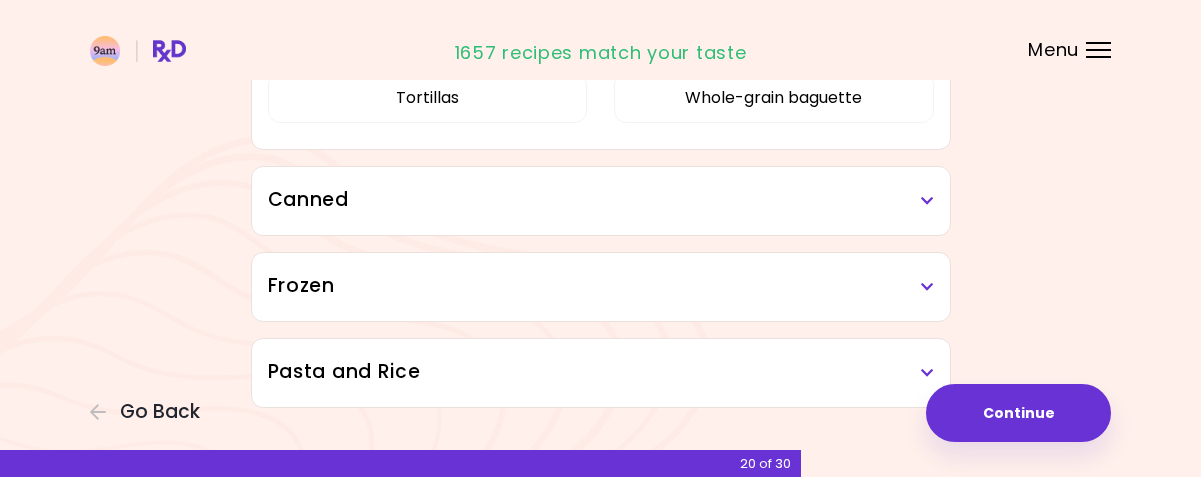 click at bounding box center [927, 287] 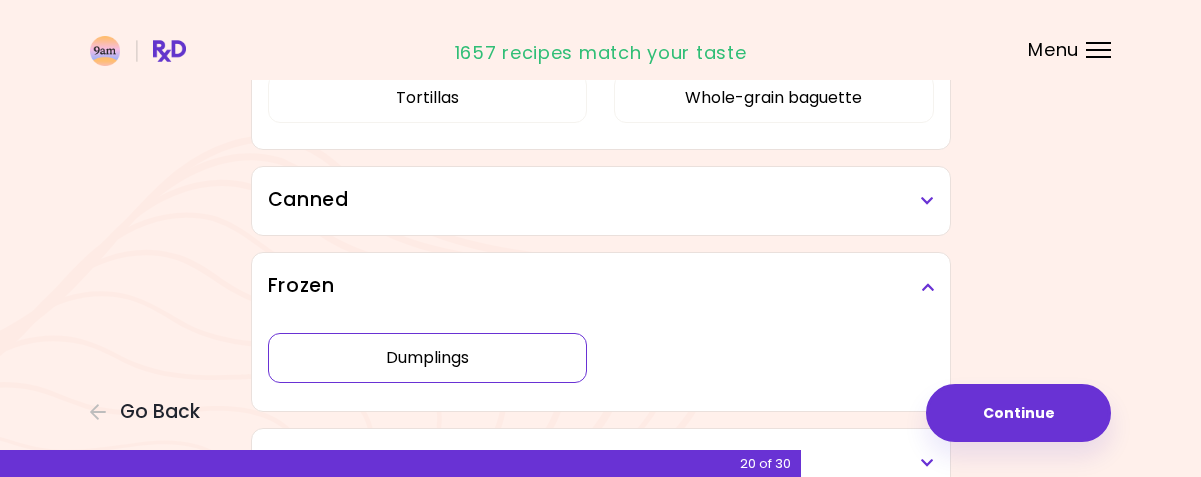 click on "Dumplings" at bounding box center (428, 358) 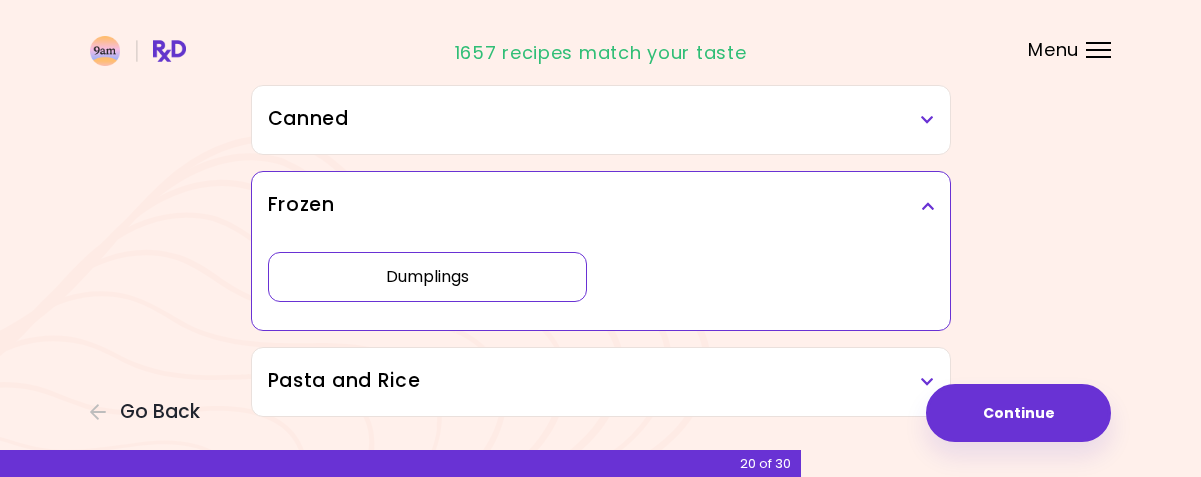 scroll, scrollTop: 5982, scrollLeft: 0, axis: vertical 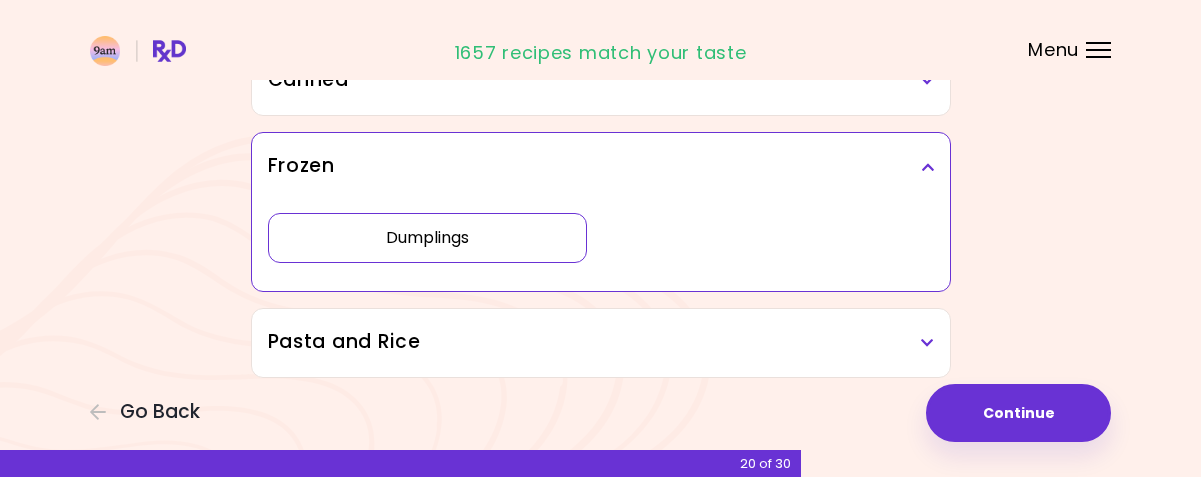 click at bounding box center [927, 343] 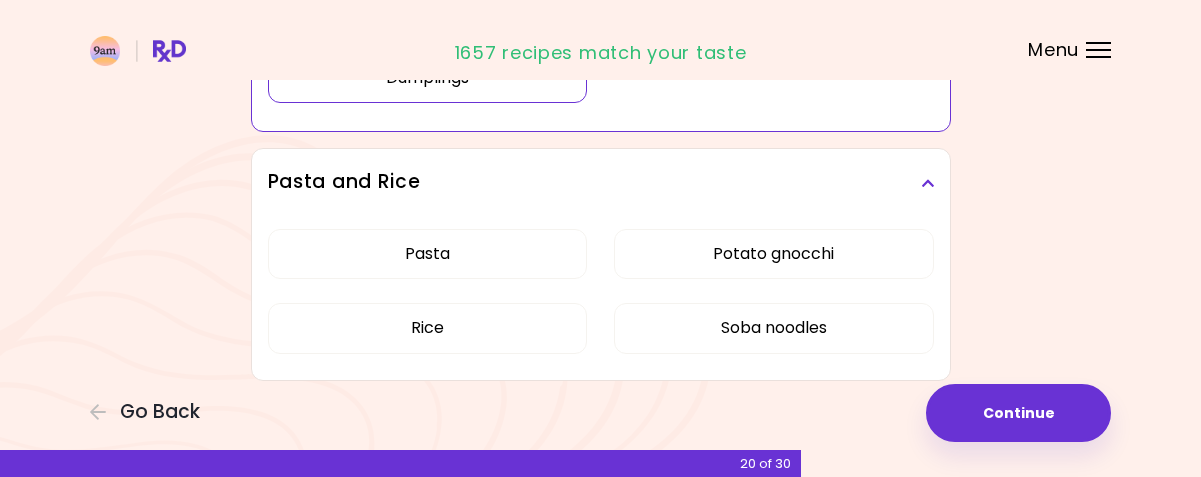 scroll, scrollTop: 6145, scrollLeft: 0, axis: vertical 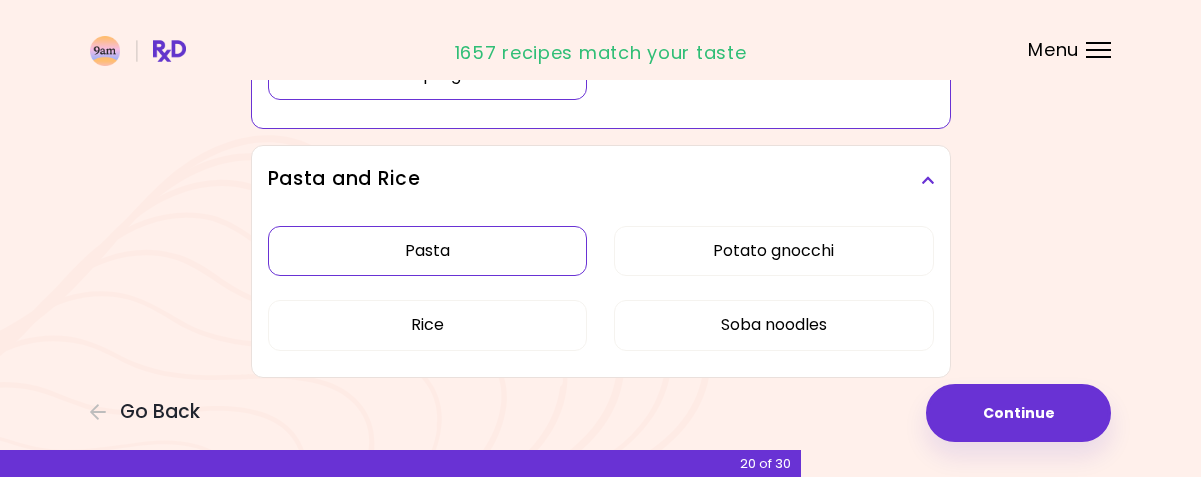 click on "Pasta" at bounding box center (428, 251) 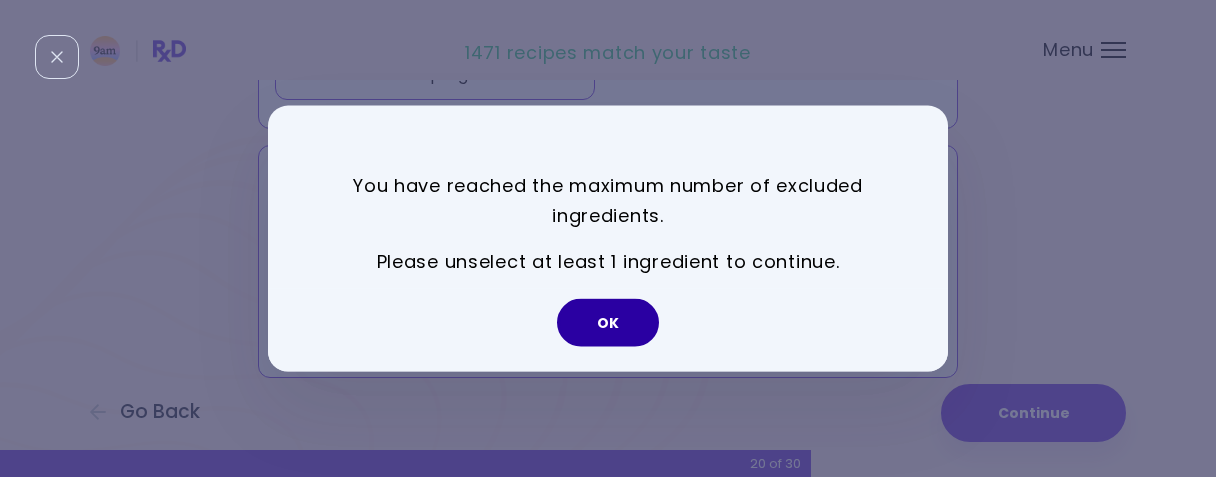 click on "OK" at bounding box center (608, 323) 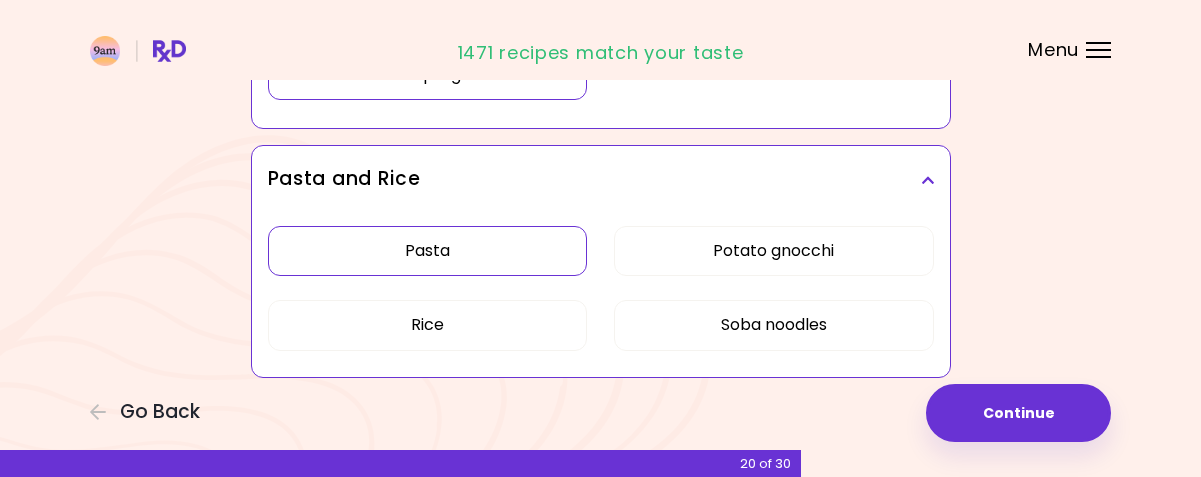 click on "Pasta" at bounding box center (428, 251) 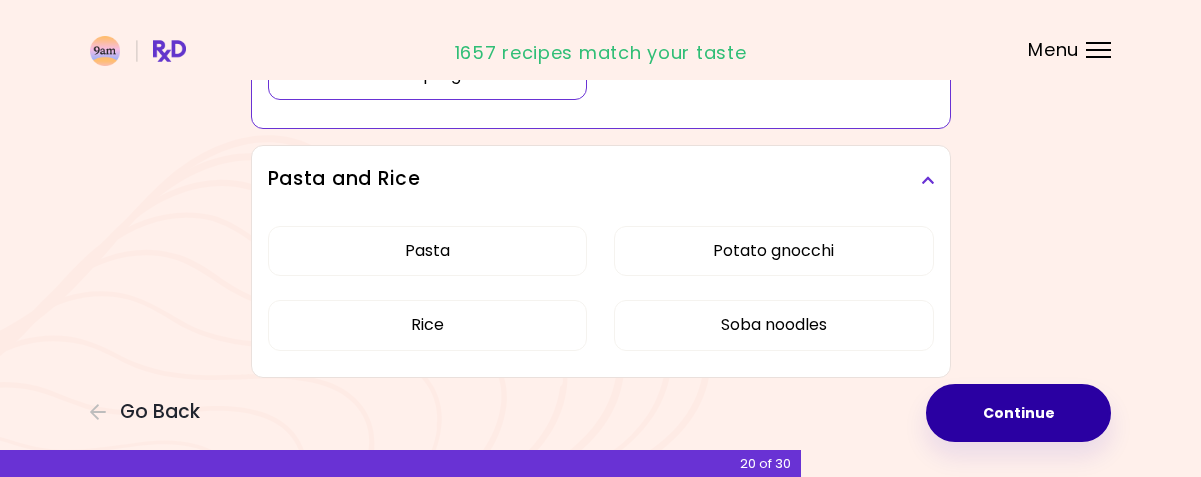 click on "Continue" at bounding box center [1018, 413] 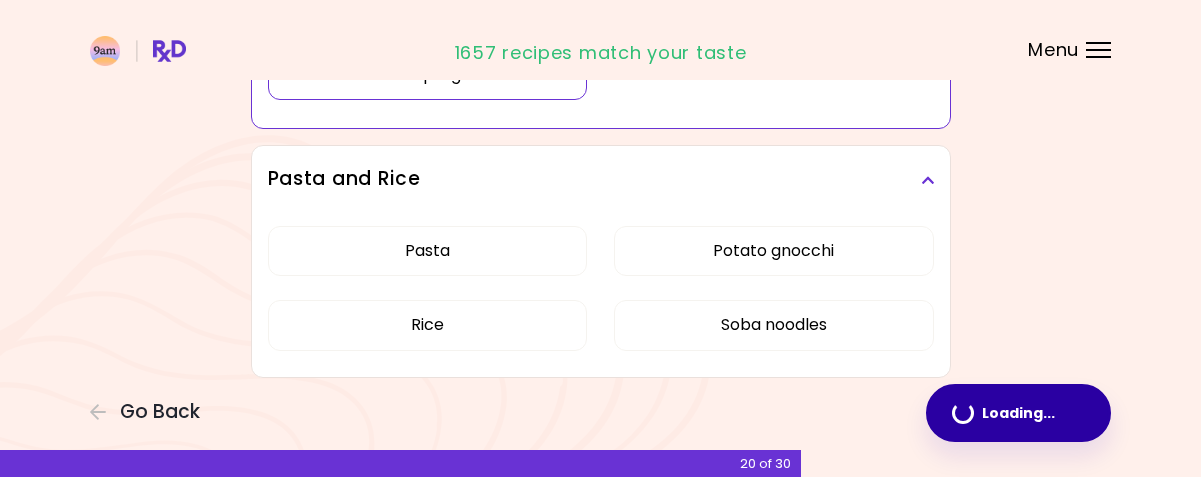 scroll, scrollTop: 0, scrollLeft: 0, axis: both 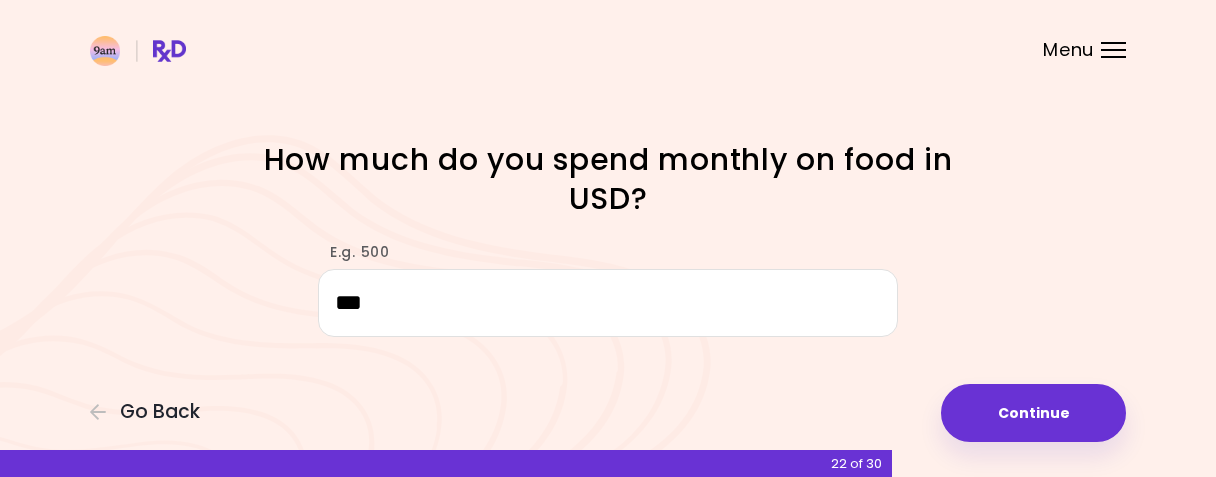 type on "***" 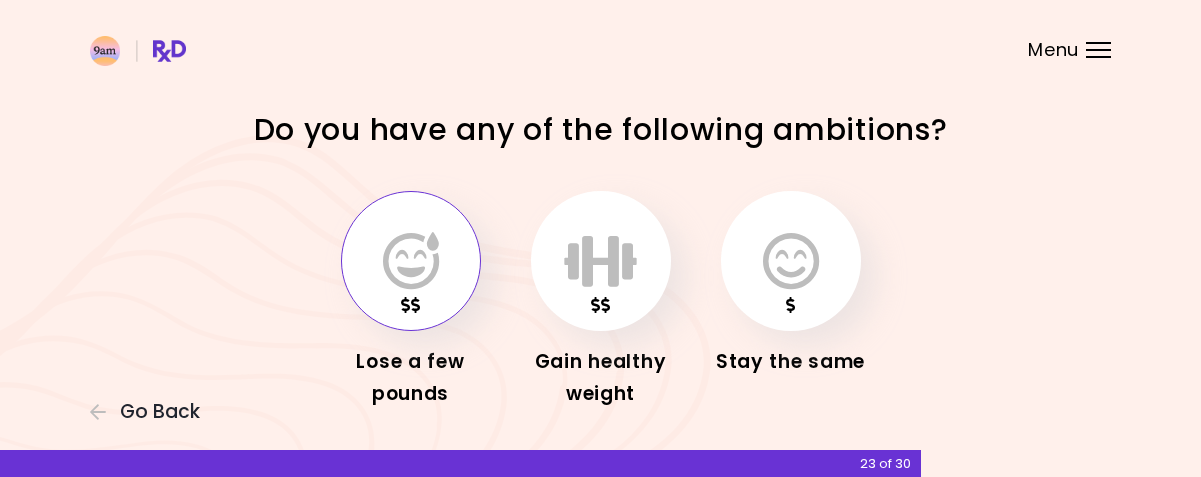 click at bounding box center [411, 261] 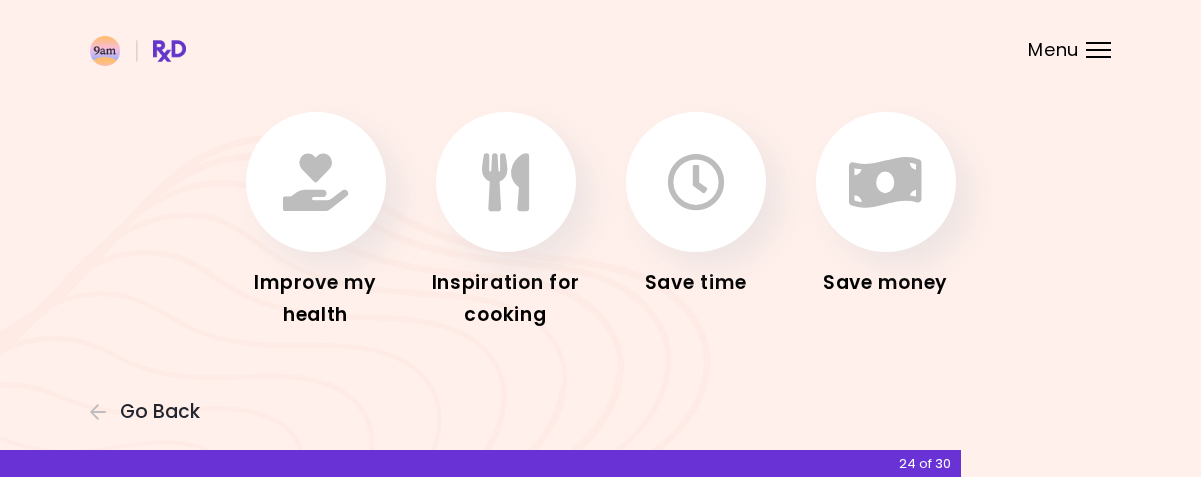 scroll, scrollTop: 118, scrollLeft: 0, axis: vertical 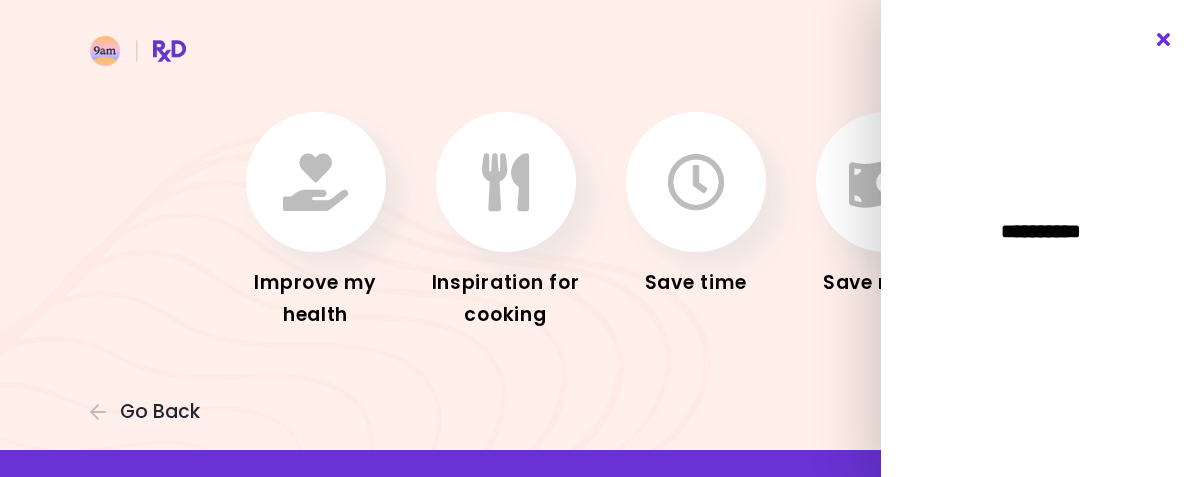click at bounding box center (1164, 40) 